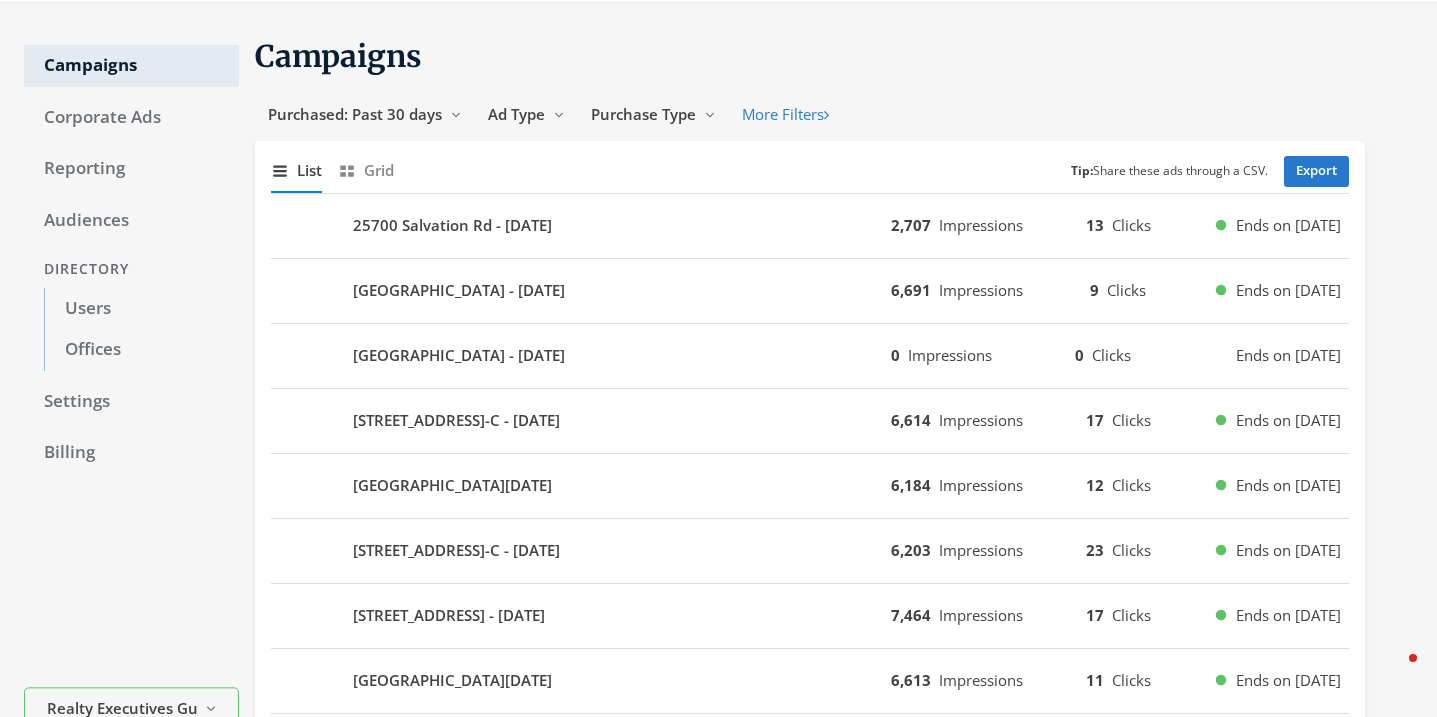 scroll, scrollTop: 56, scrollLeft: 0, axis: vertical 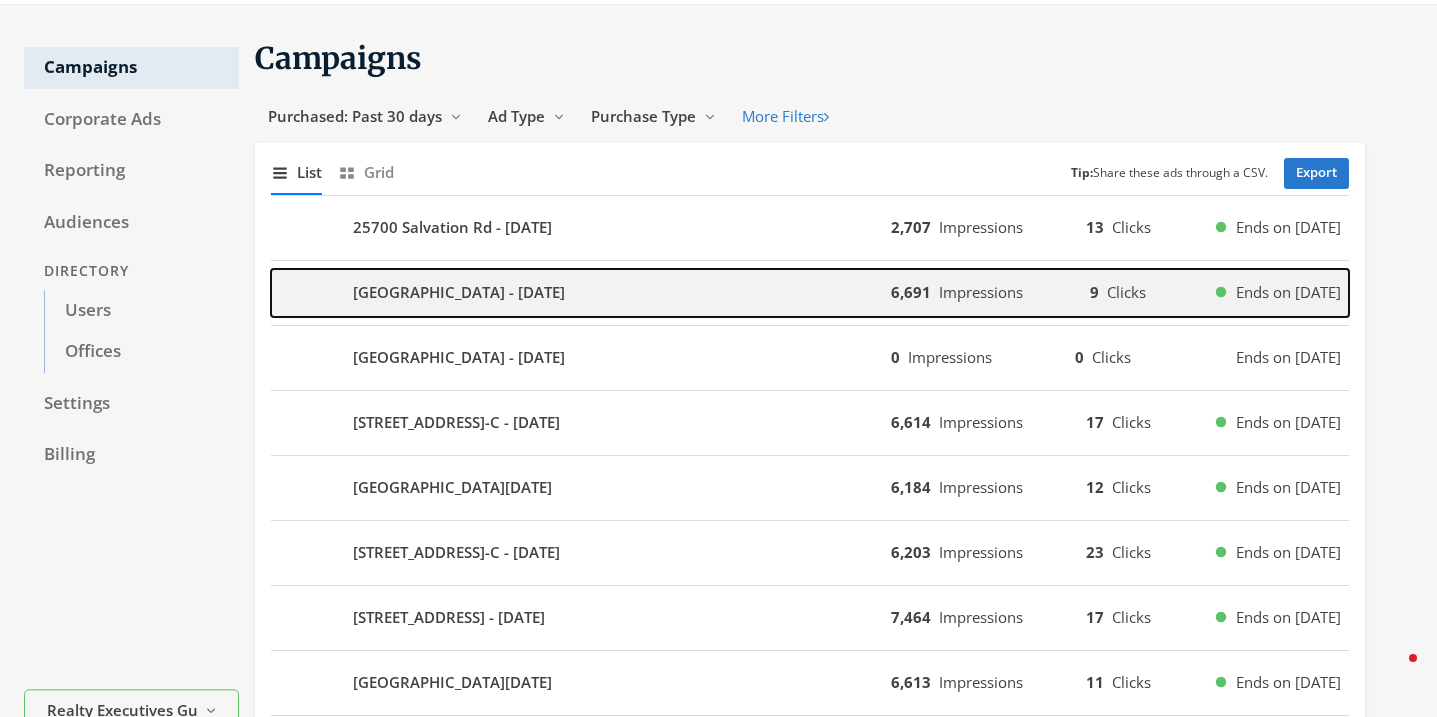 click on "28405 Canal Rd - 2025-07-08" at bounding box center (459, 292) 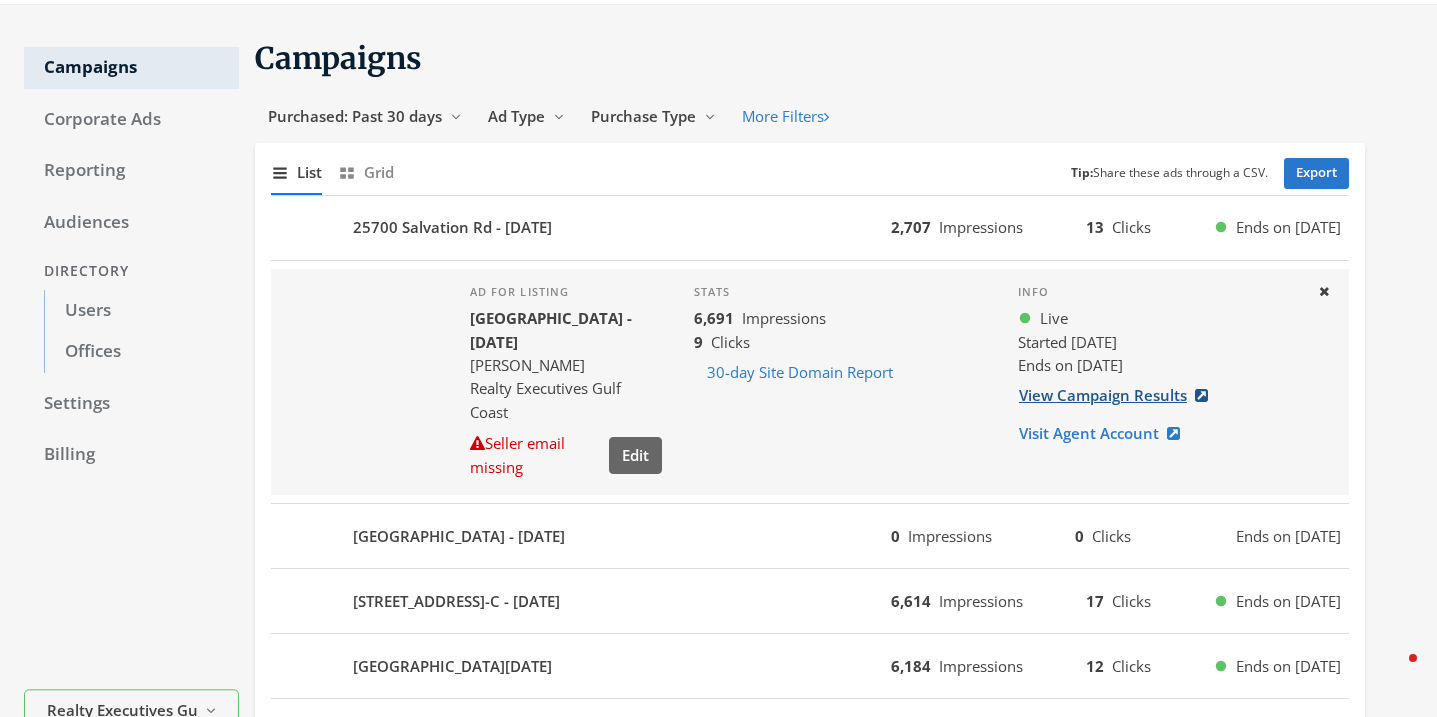 click on "View Campaign Results" at bounding box center (1119, 395) 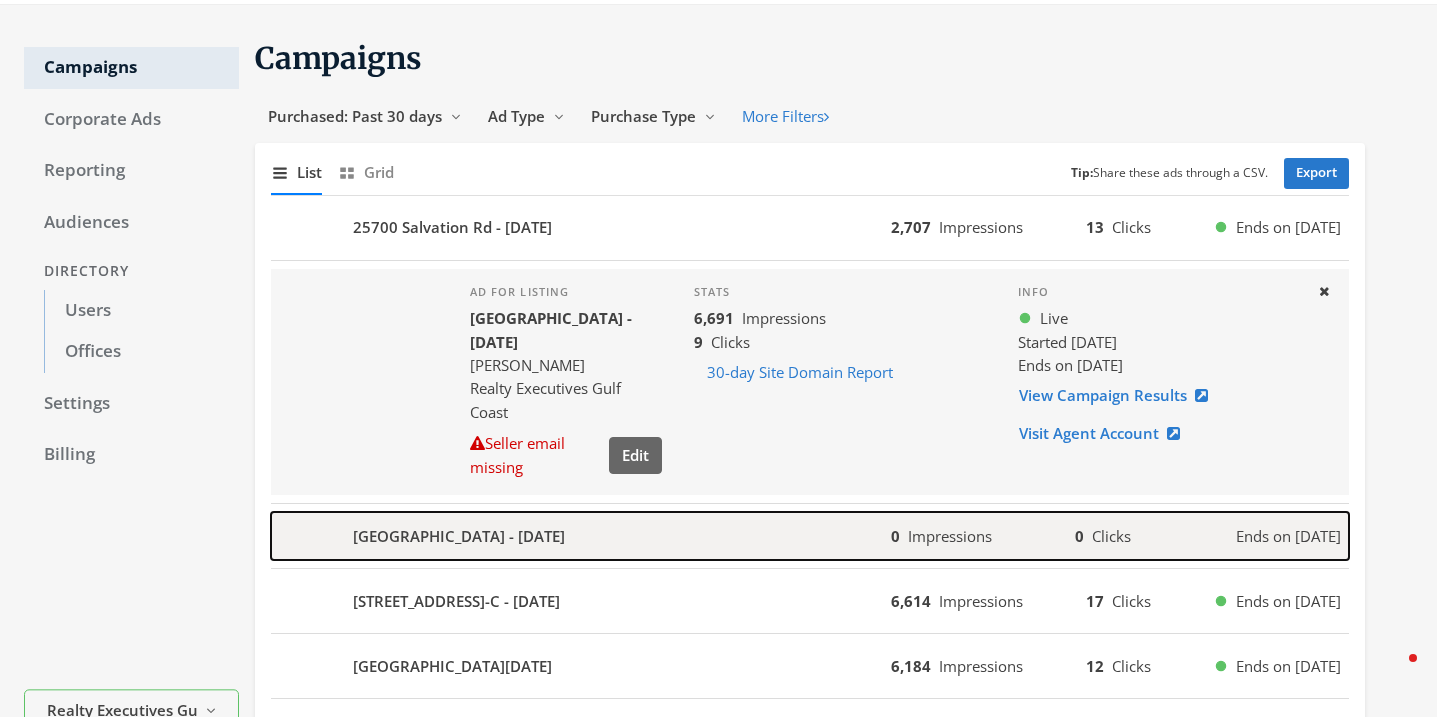 click on "28405 Canal Rd - 2025-07-08" at bounding box center [581, 536] 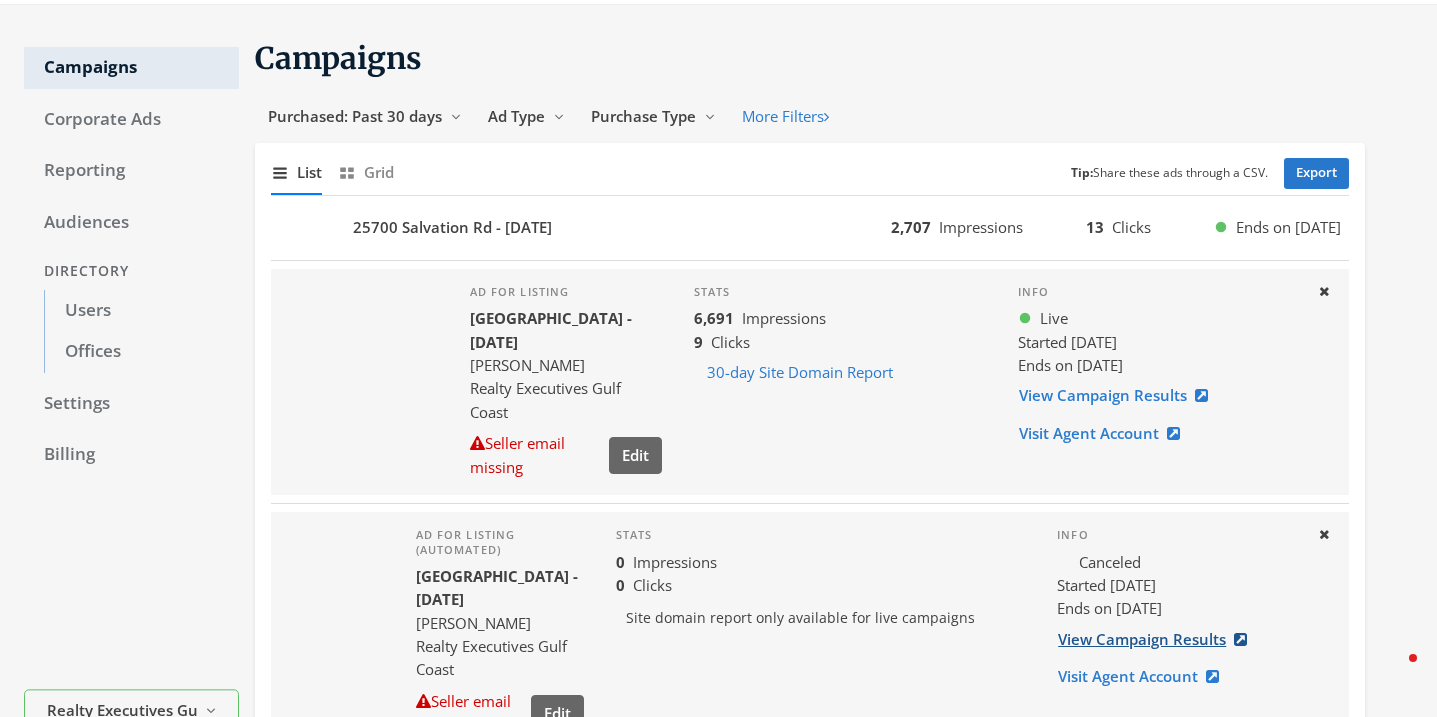 click on "View Campaign Results" at bounding box center (1158, 639) 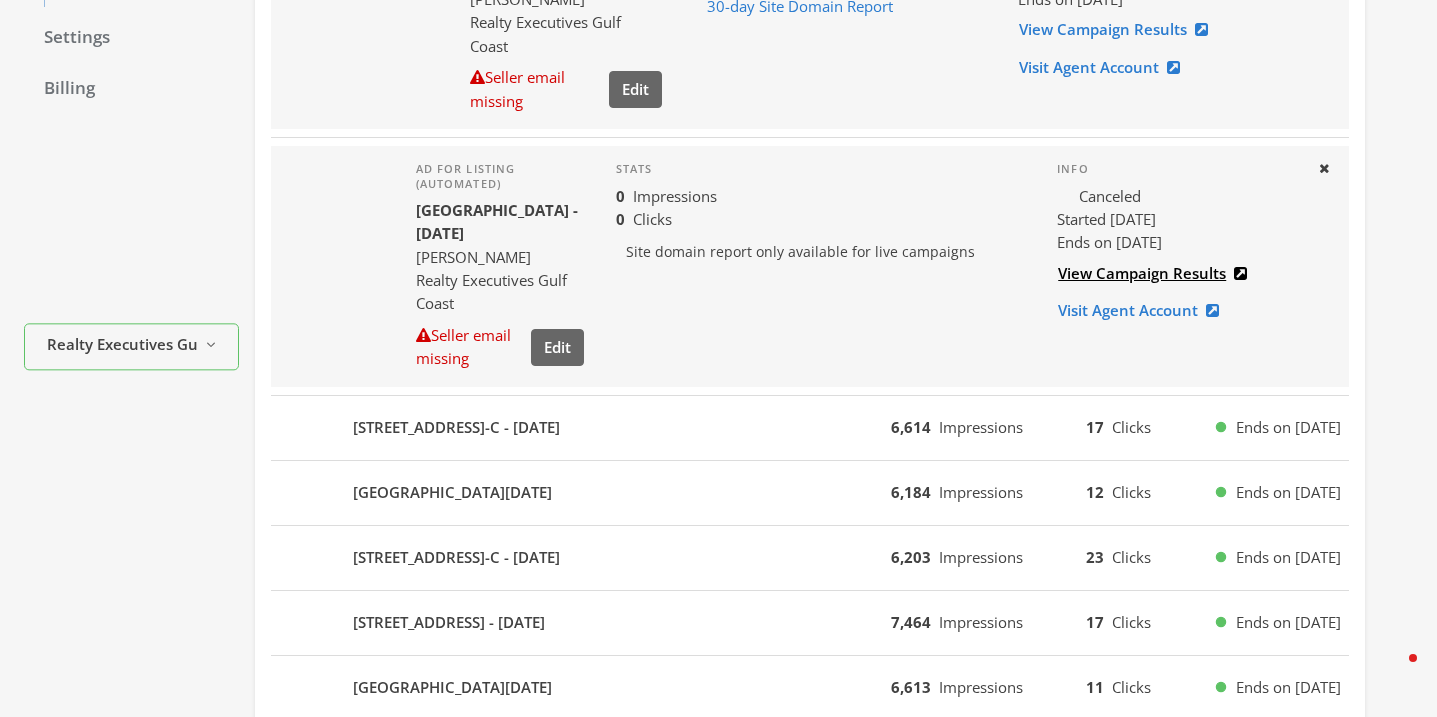 scroll, scrollTop: 420, scrollLeft: 0, axis: vertical 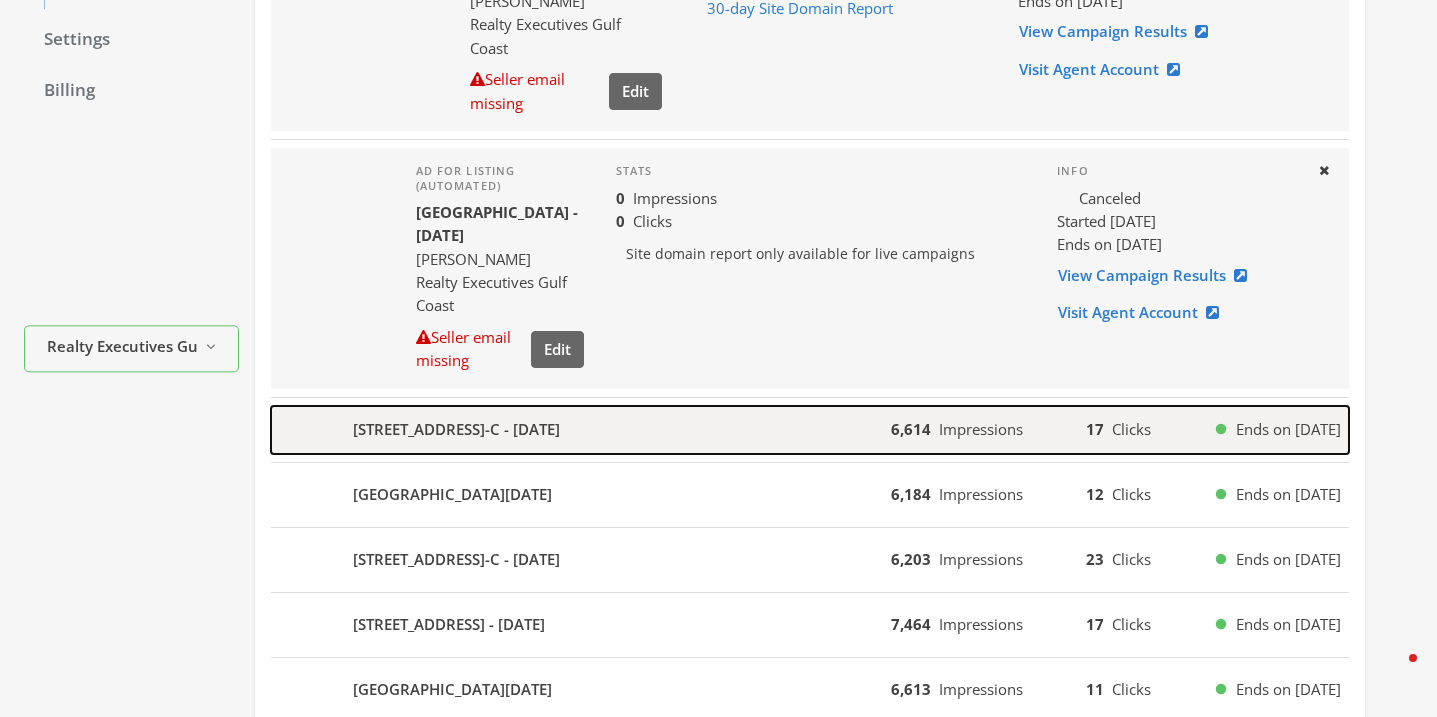click on "2200 2nd Street 301-C - 2025-07-08" at bounding box center [581, 430] 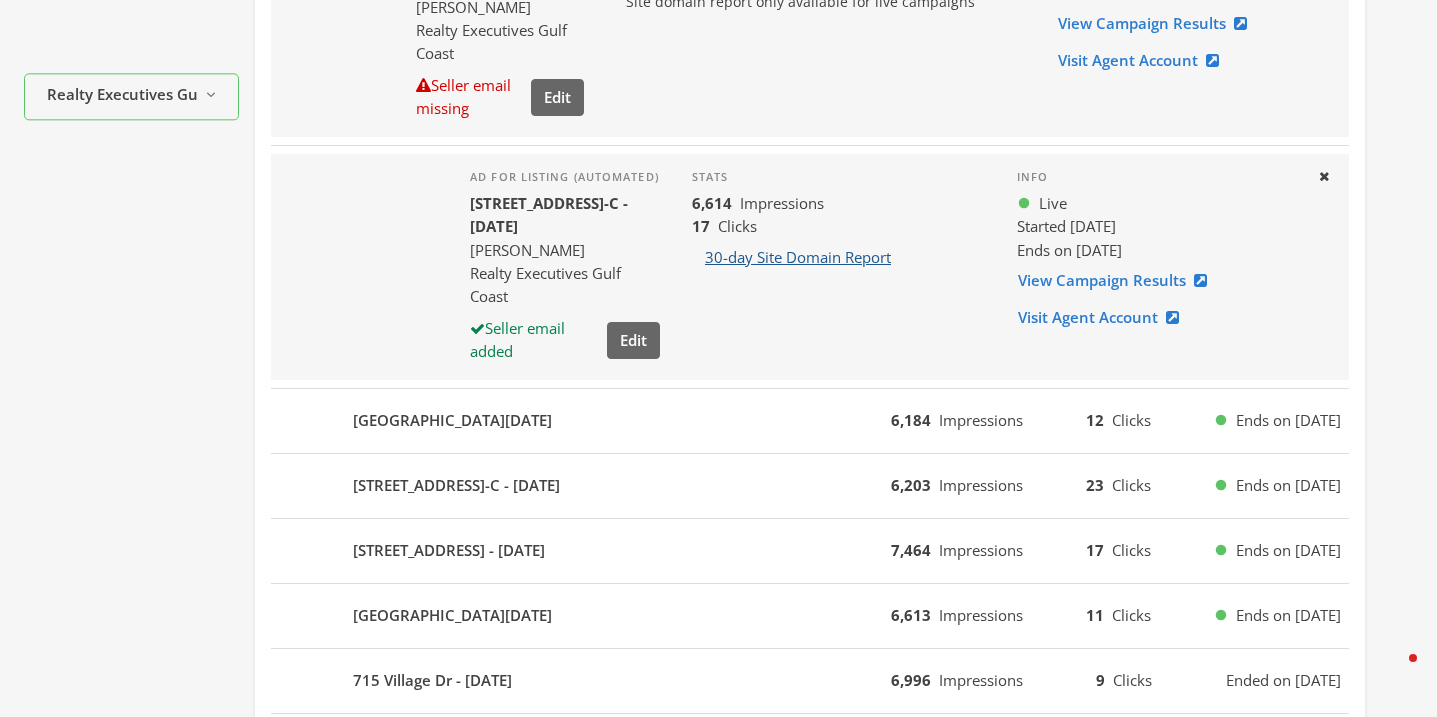 scroll, scrollTop: 668, scrollLeft: 0, axis: vertical 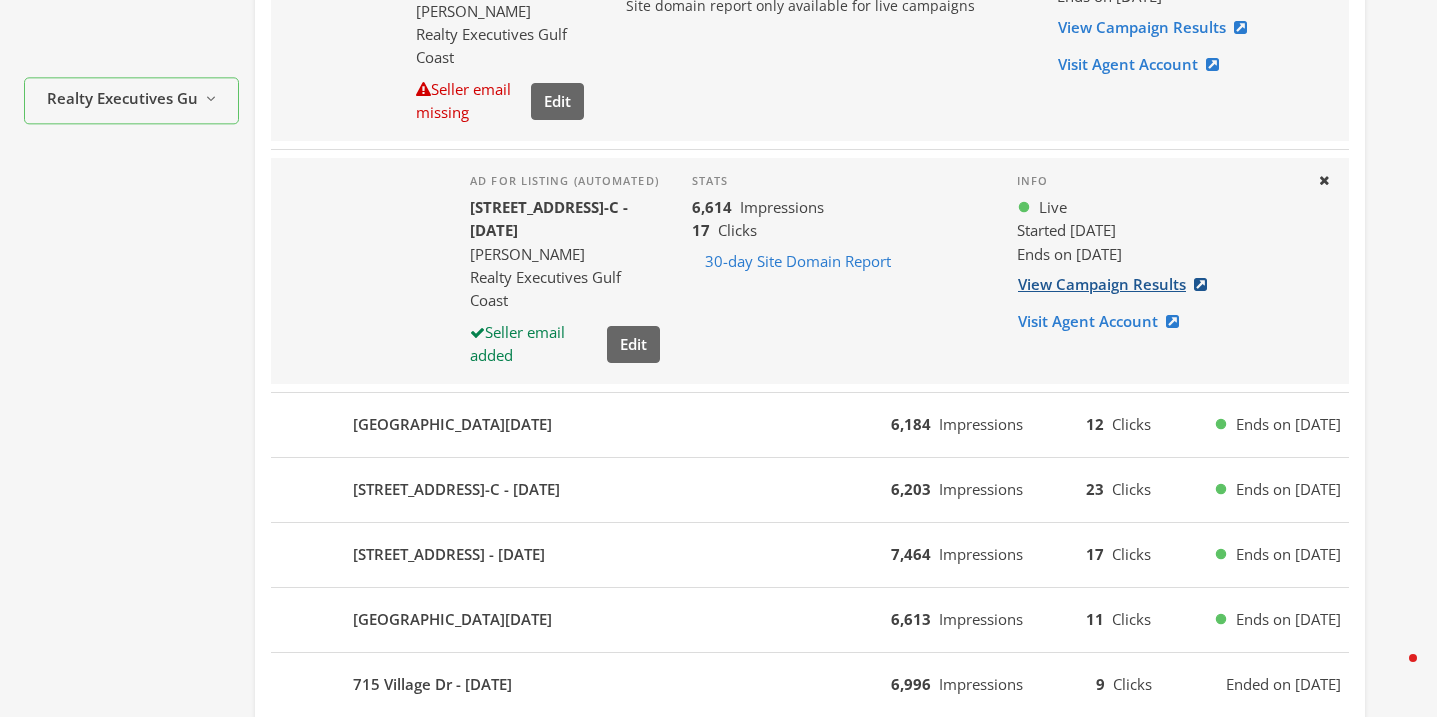 click on "View Campaign Results" at bounding box center (1118, 284) 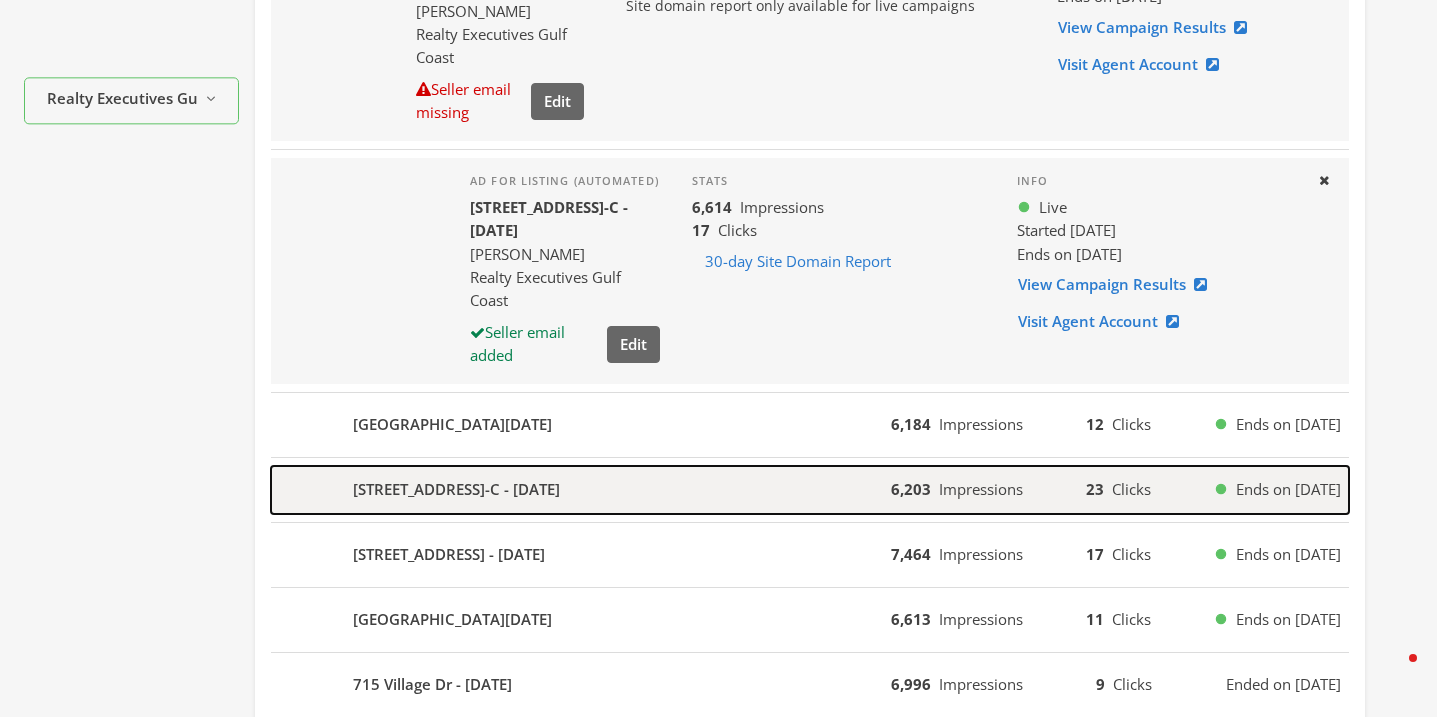 click on "2200 W 2nd Street 301-C - 2025-07-08" at bounding box center (581, 490) 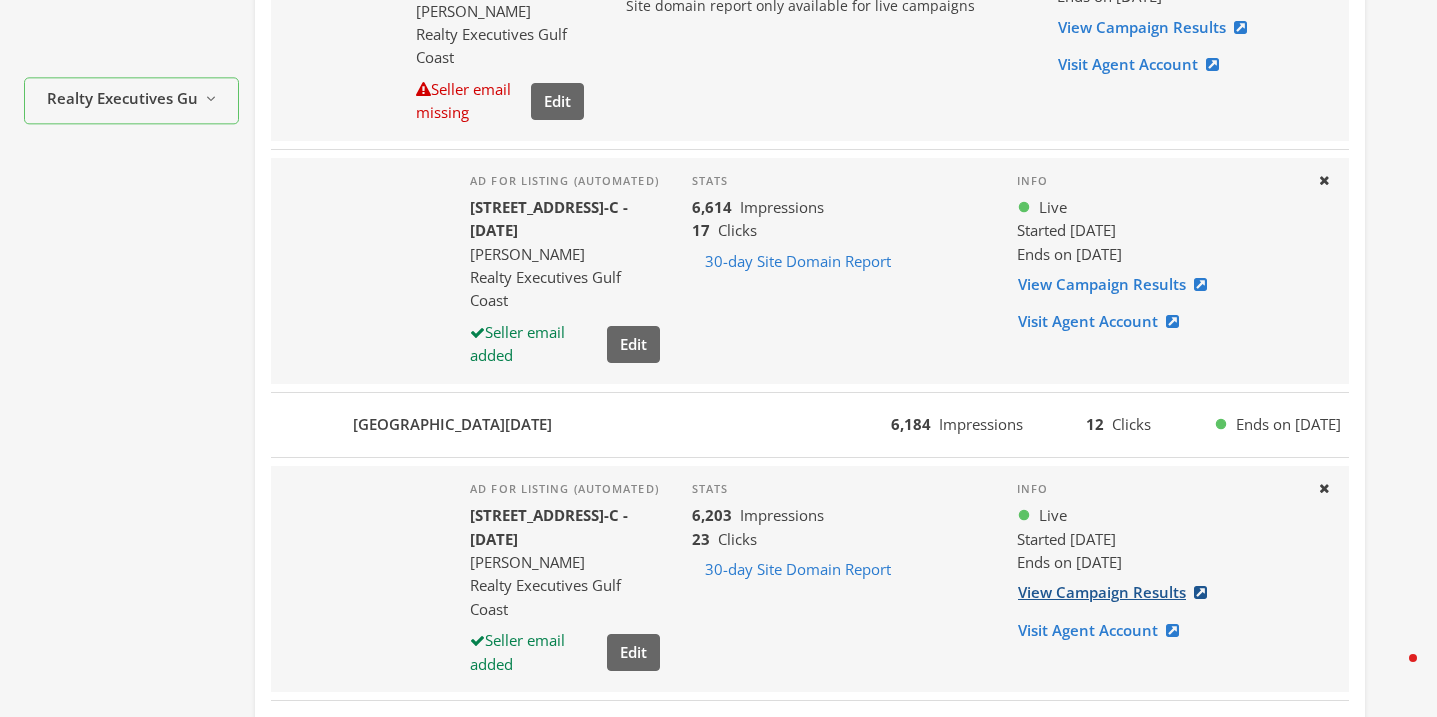 click on "View Campaign Results" at bounding box center (1118, 592) 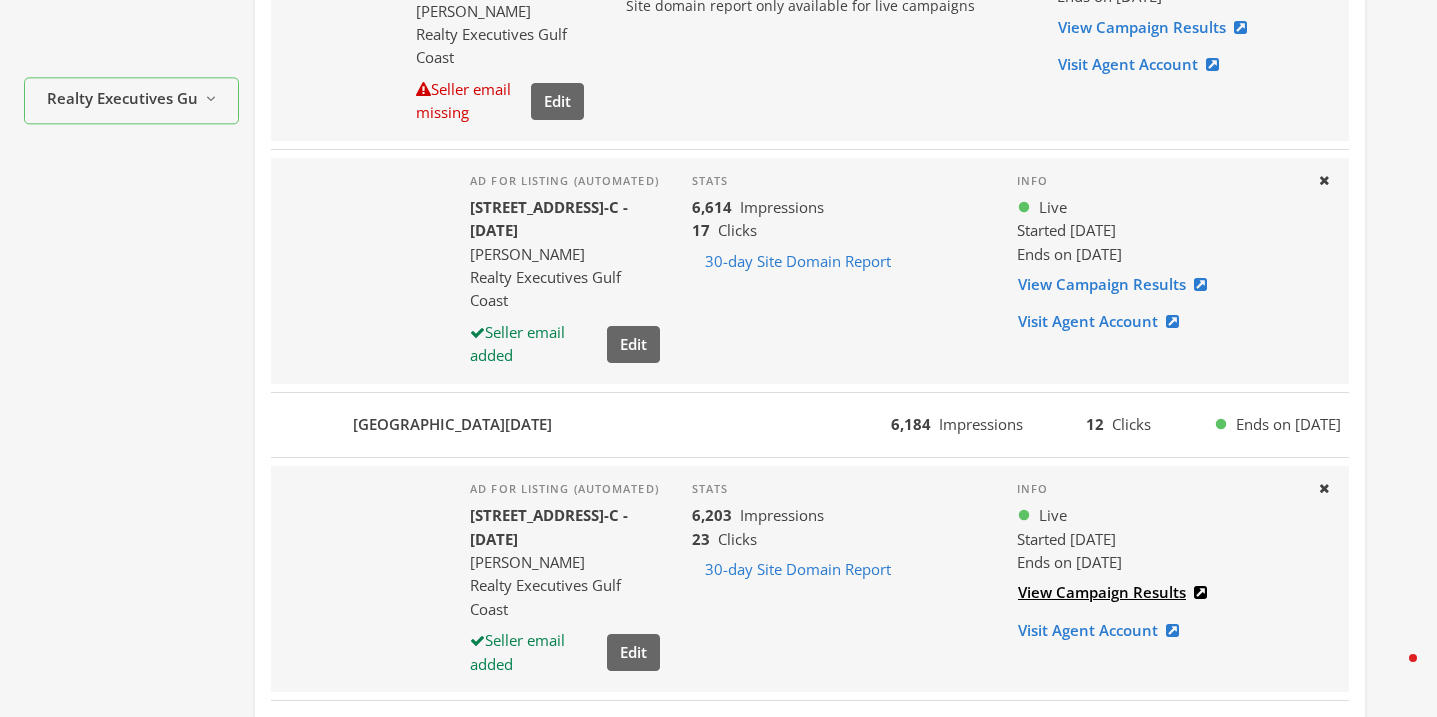 scroll, scrollTop: 0, scrollLeft: 0, axis: both 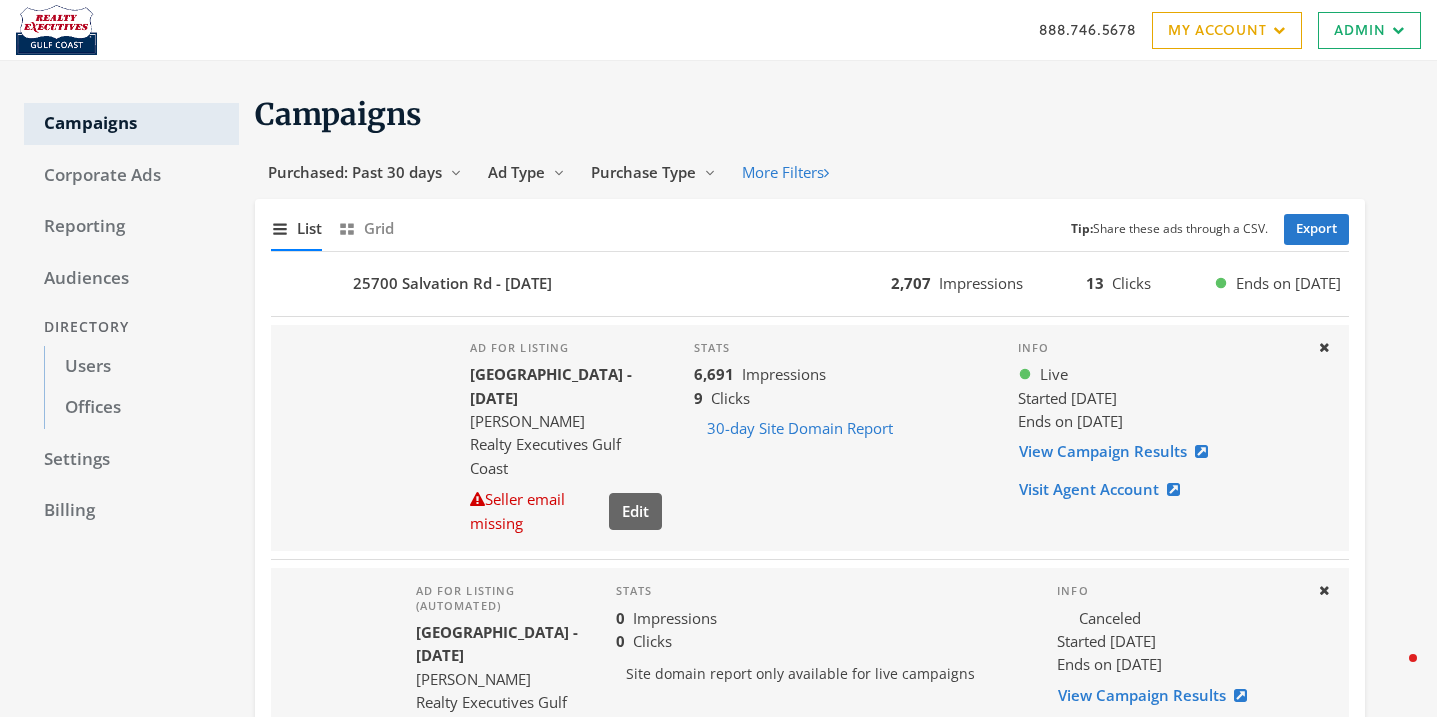 click on "Ad for listing 28405 Canal Rd - 2025-07-08 Randy McKinney Realty Executives Gulf Coast  Seller email missing Edit" at bounding box center [566, 438] 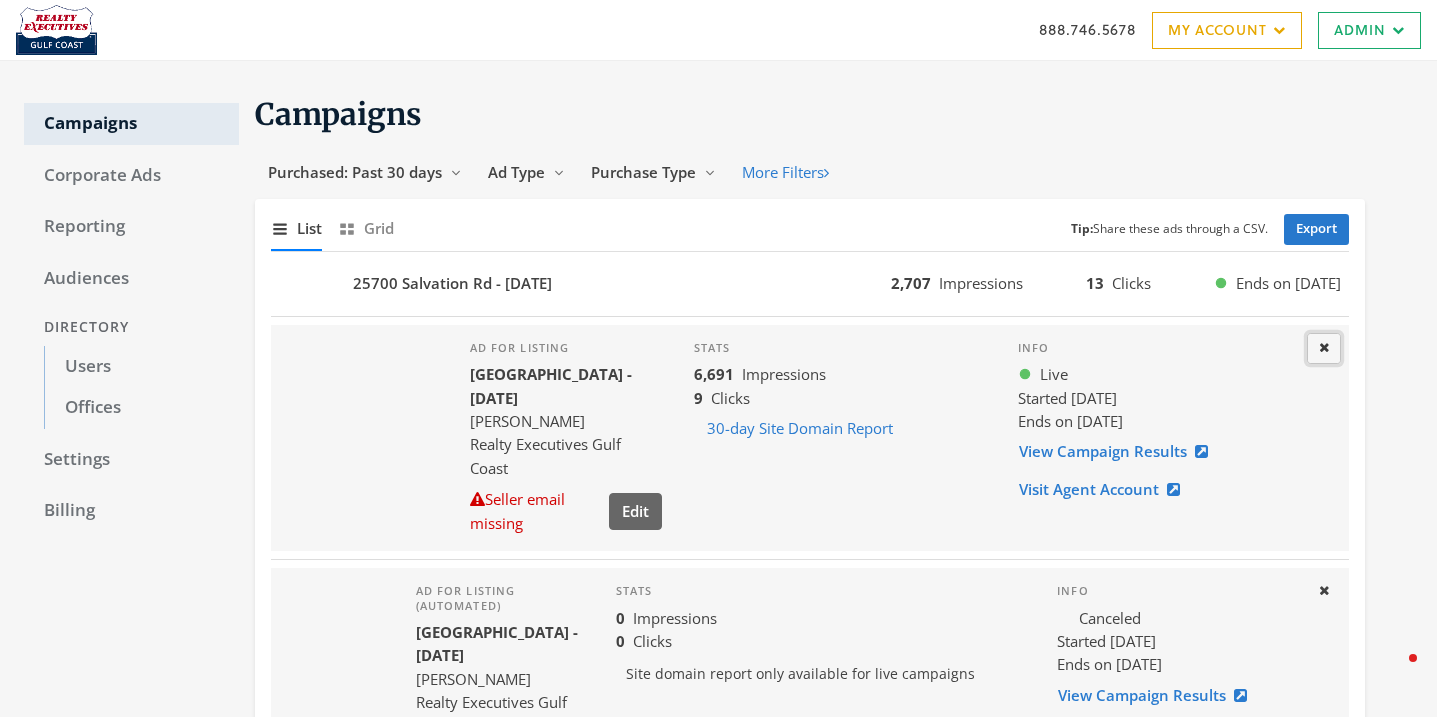 click on "Close" at bounding box center (1324, 348) 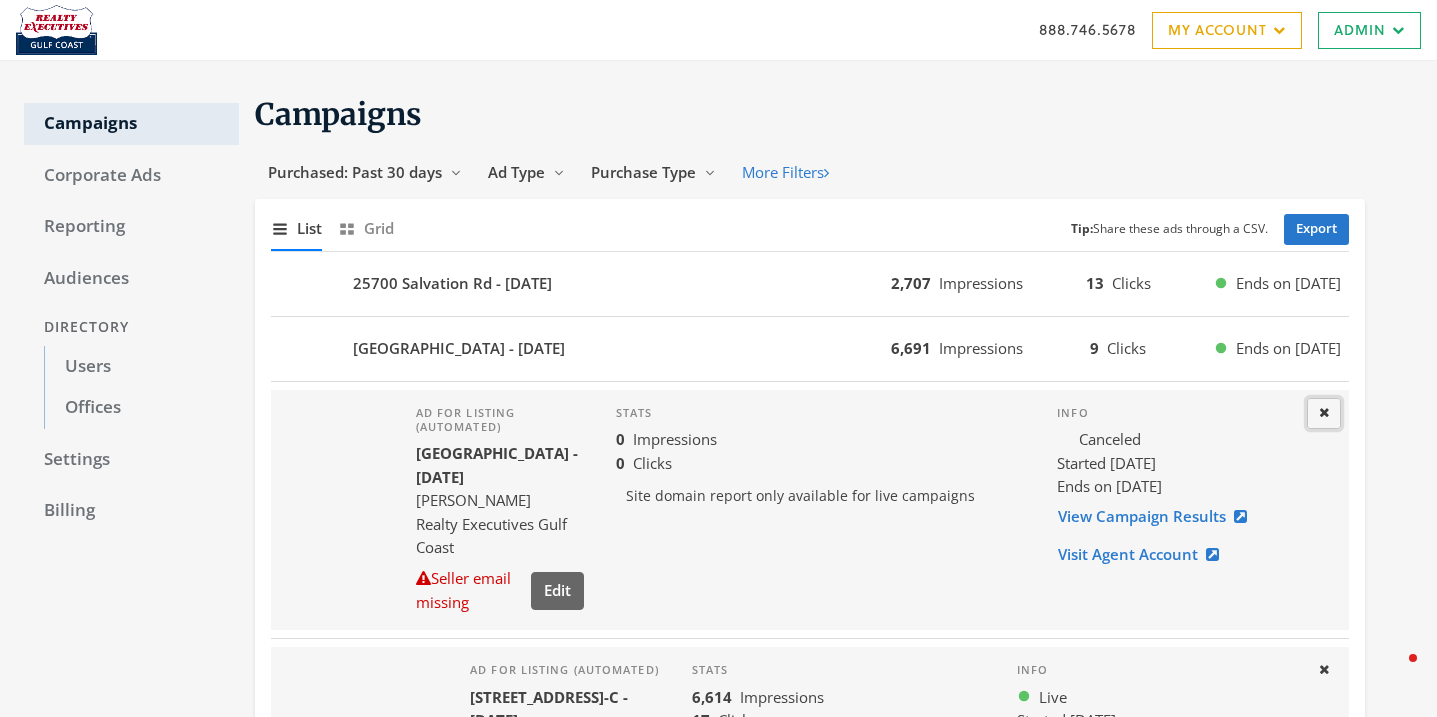 click at bounding box center [1324, 412] 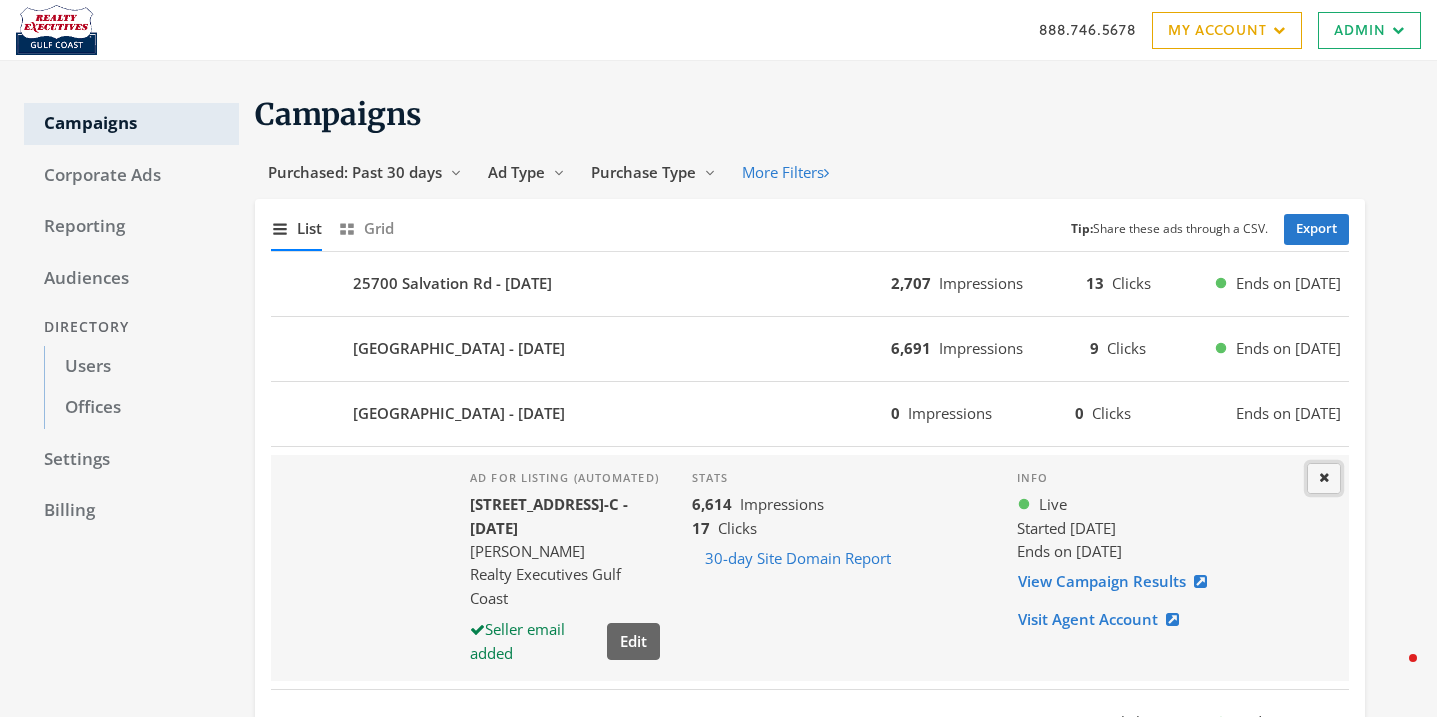click at bounding box center (1324, 477) 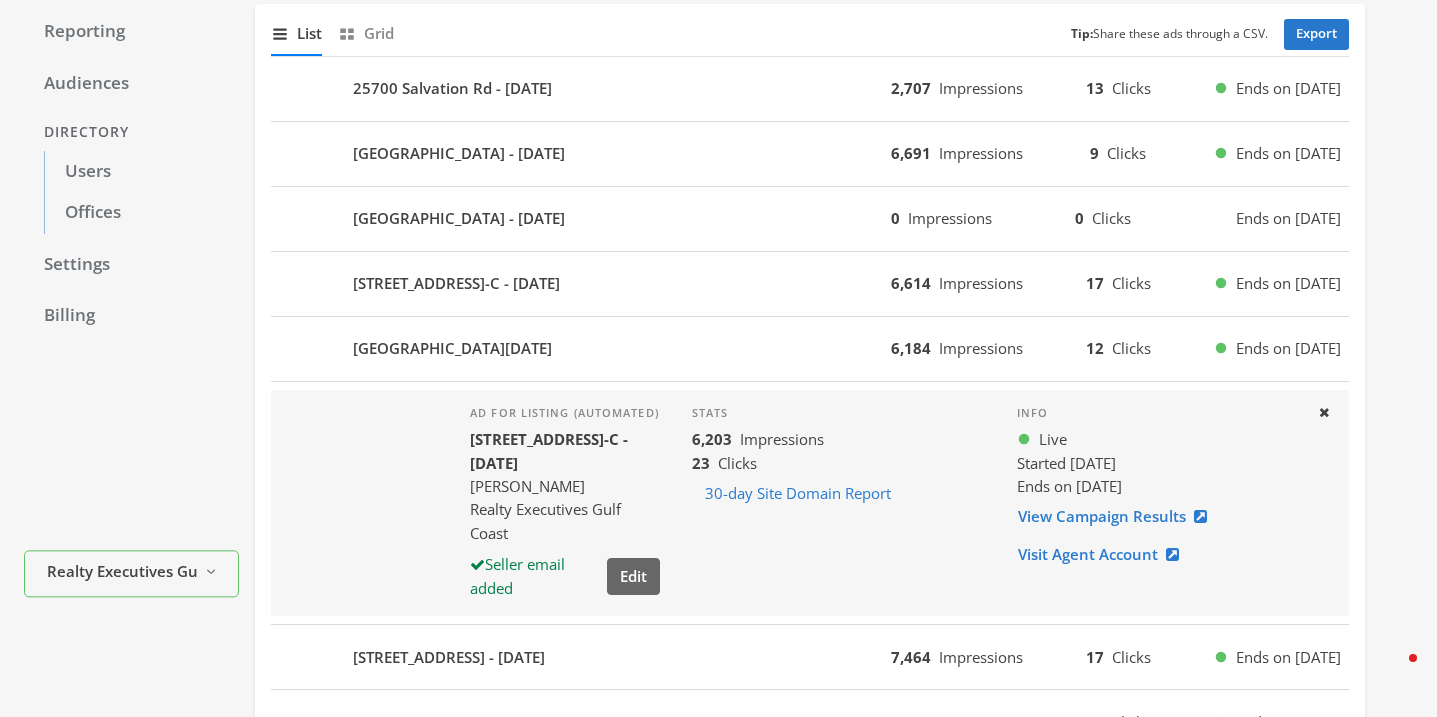 scroll, scrollTop: 199, scrollLeft: 0, axis: vertical 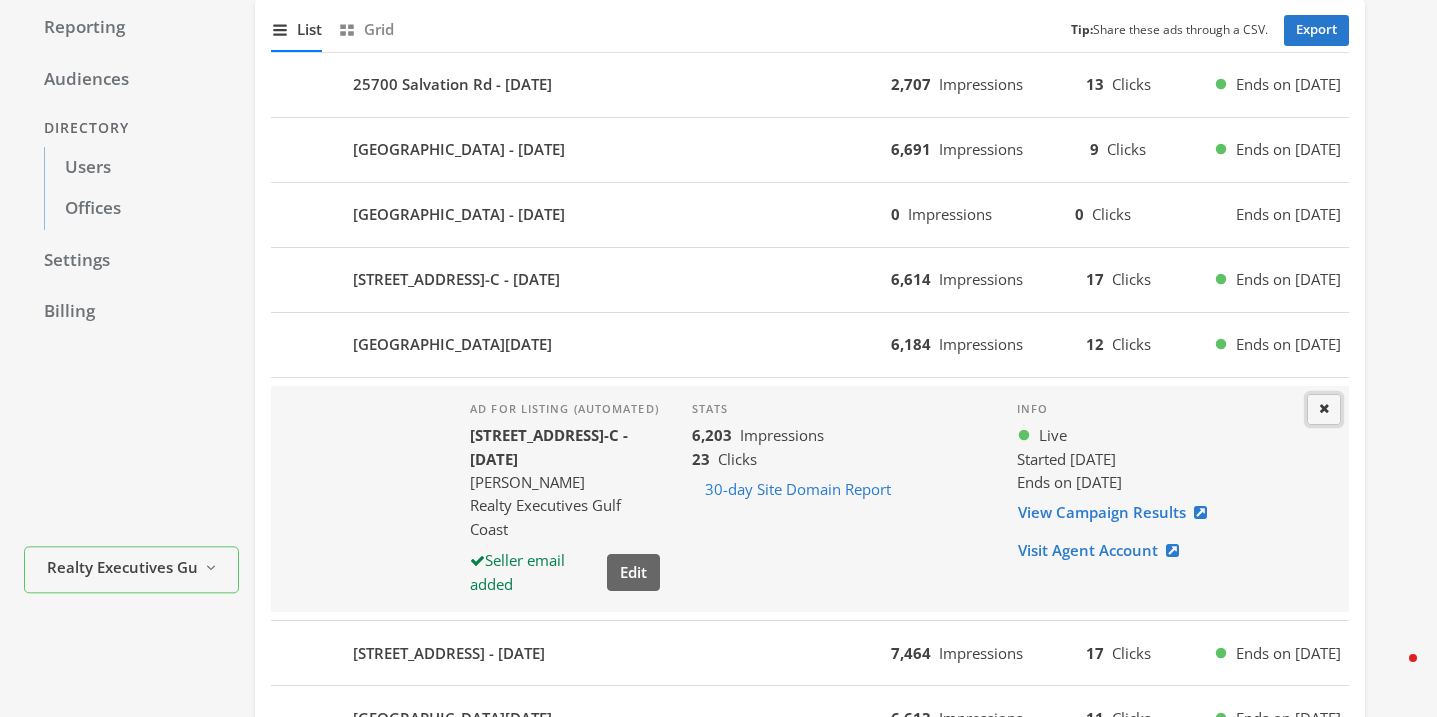 click at bounding box center [1324, 408] 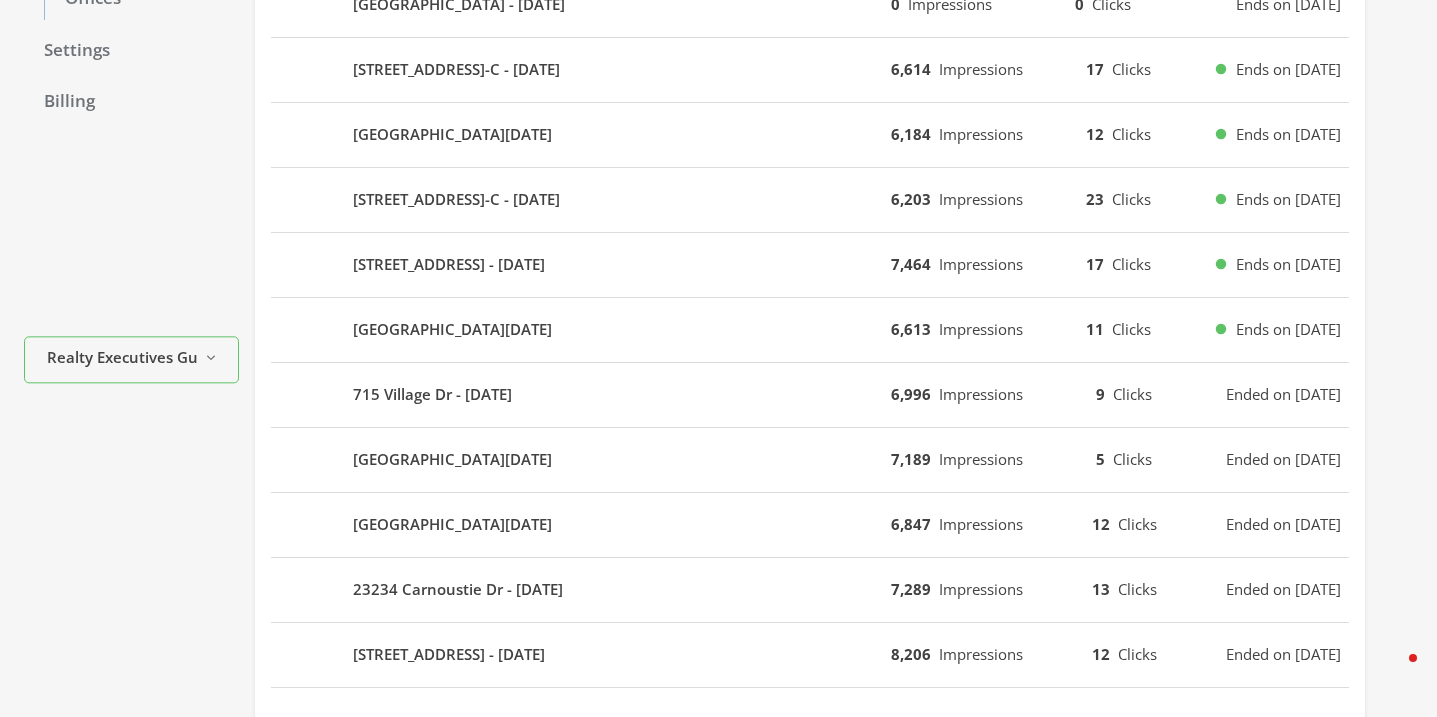 scroll, scrollTop: 414, scrollLeft: 0, axis: vertical 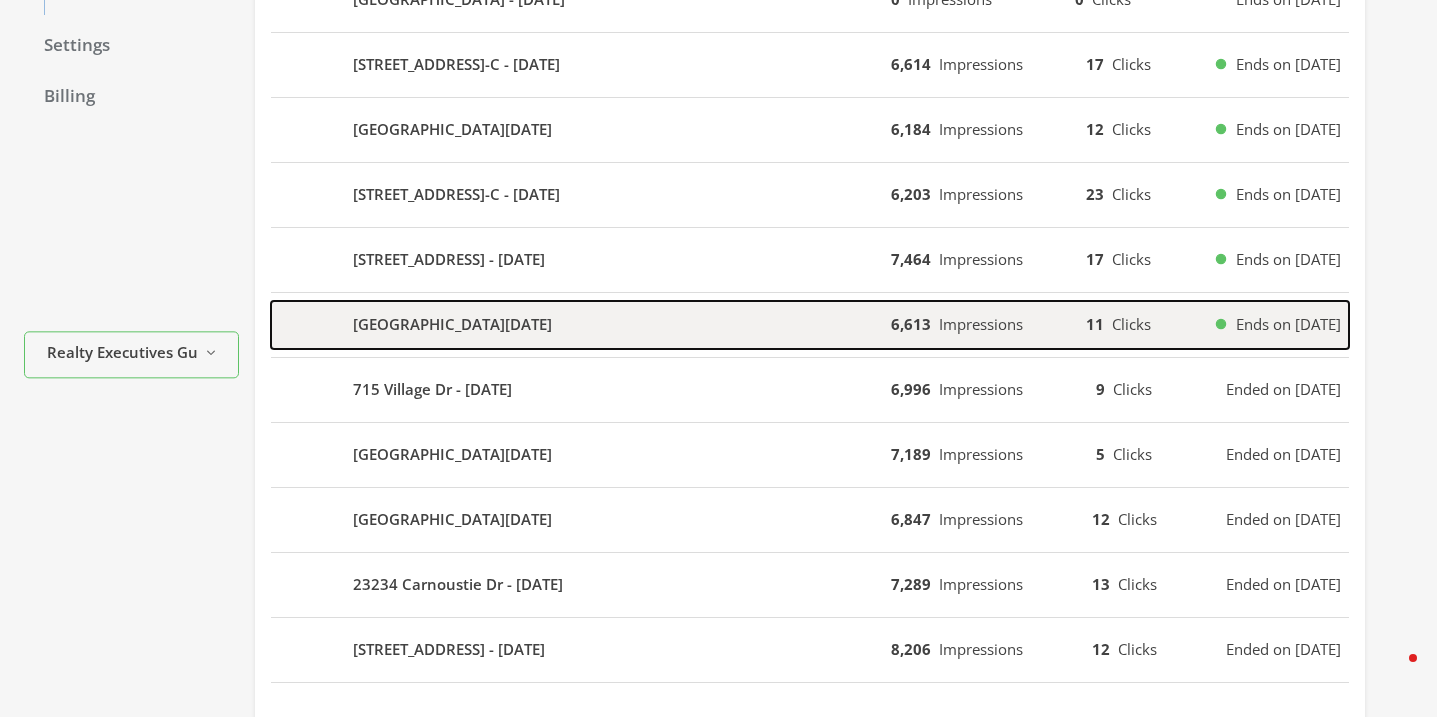 click on "5126 Pine Rd - 2025-07-08" at bounding box center [581, 325] 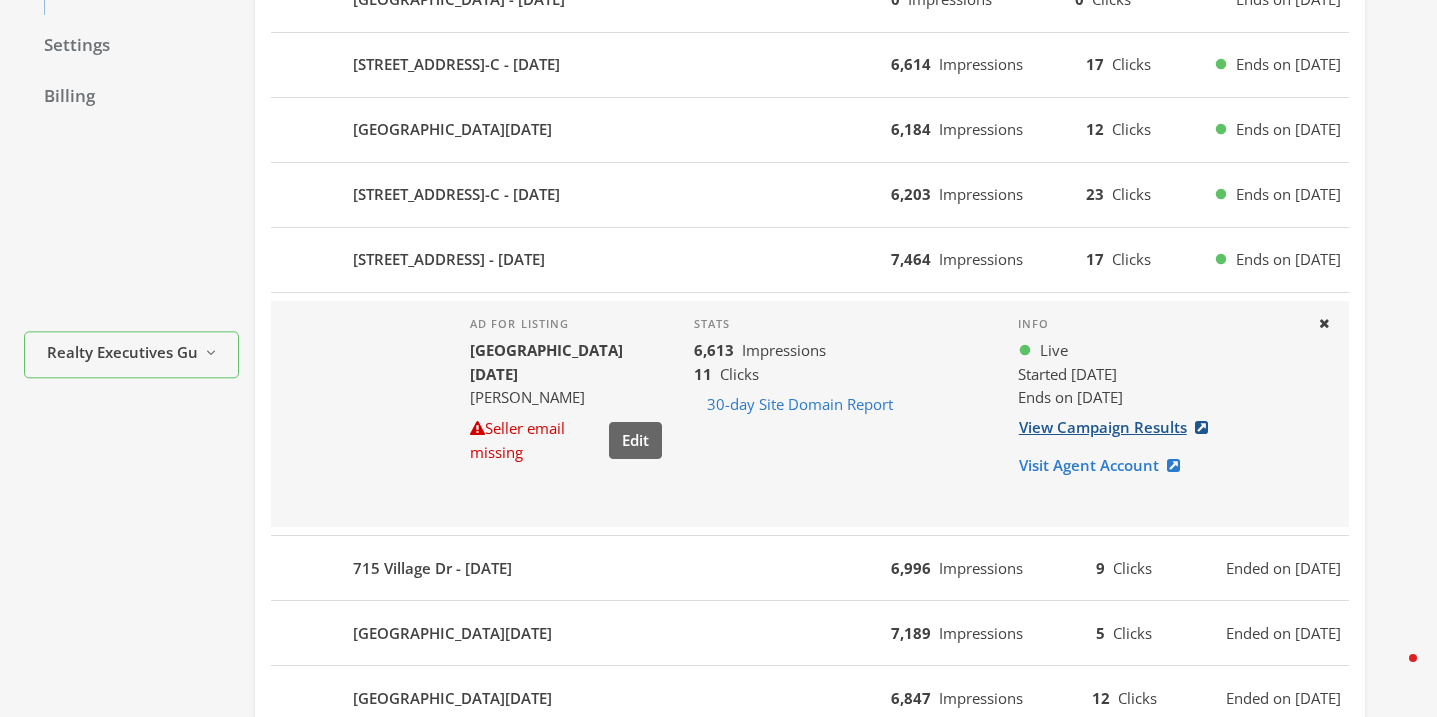 click on "View Campaign Results" at bounding box center [1119, 427] 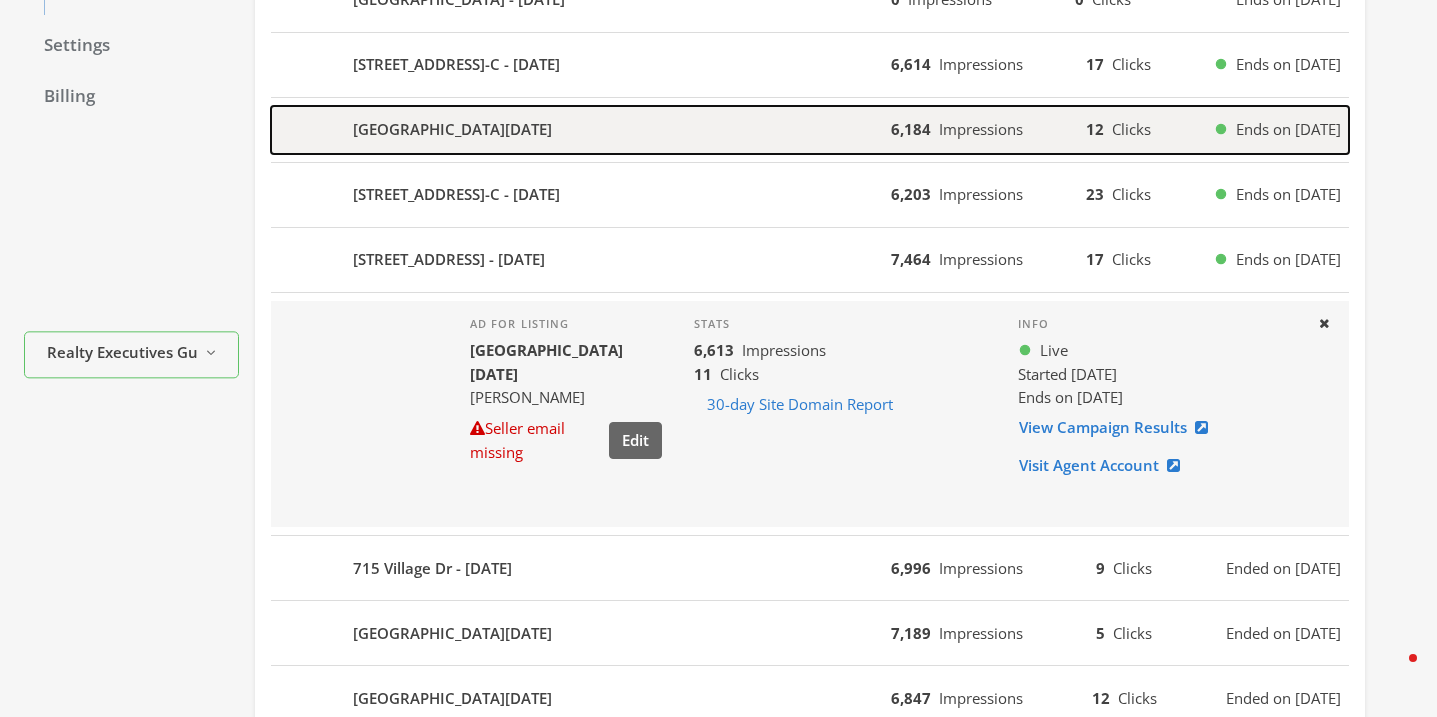 click on "5126 Pine Rd - 2025-07-08" at bounding box center [581, 130] 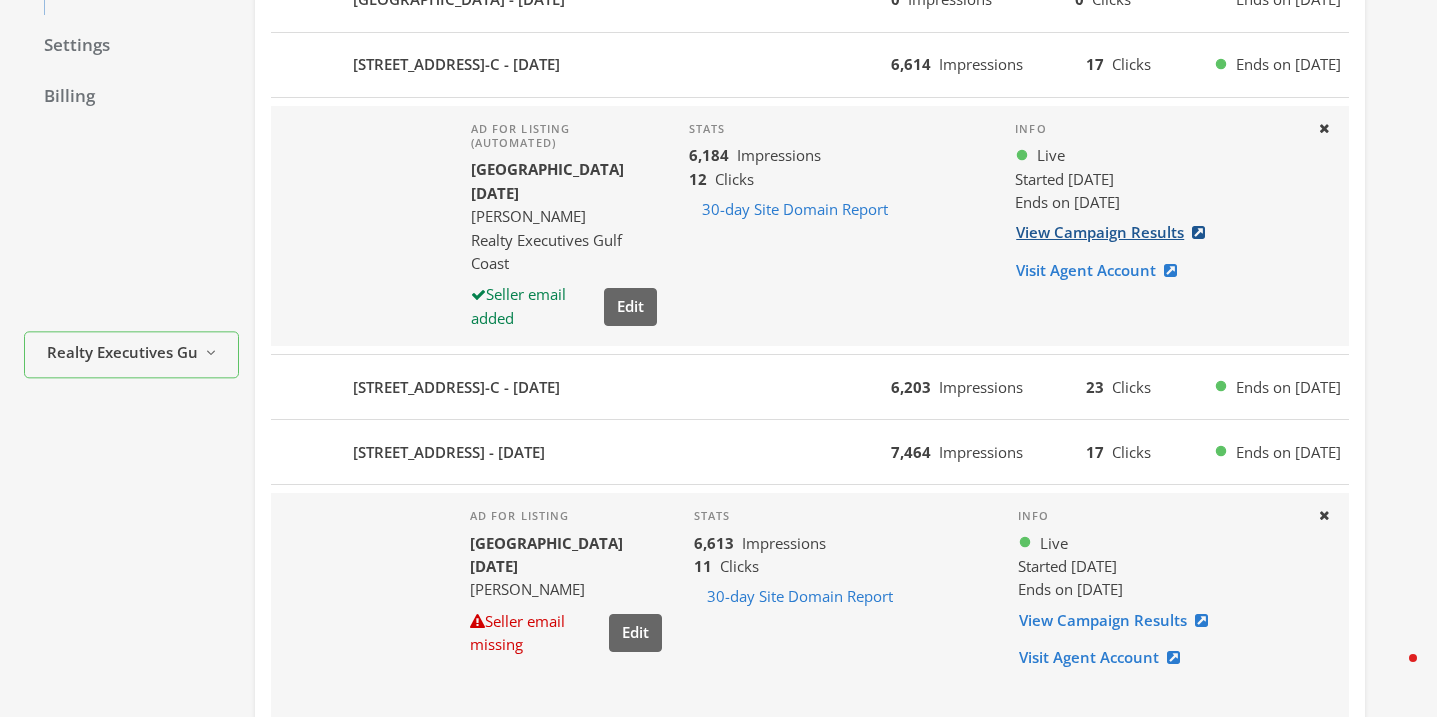 click on "View Campaign Results" at bounding box center (1116, 232) 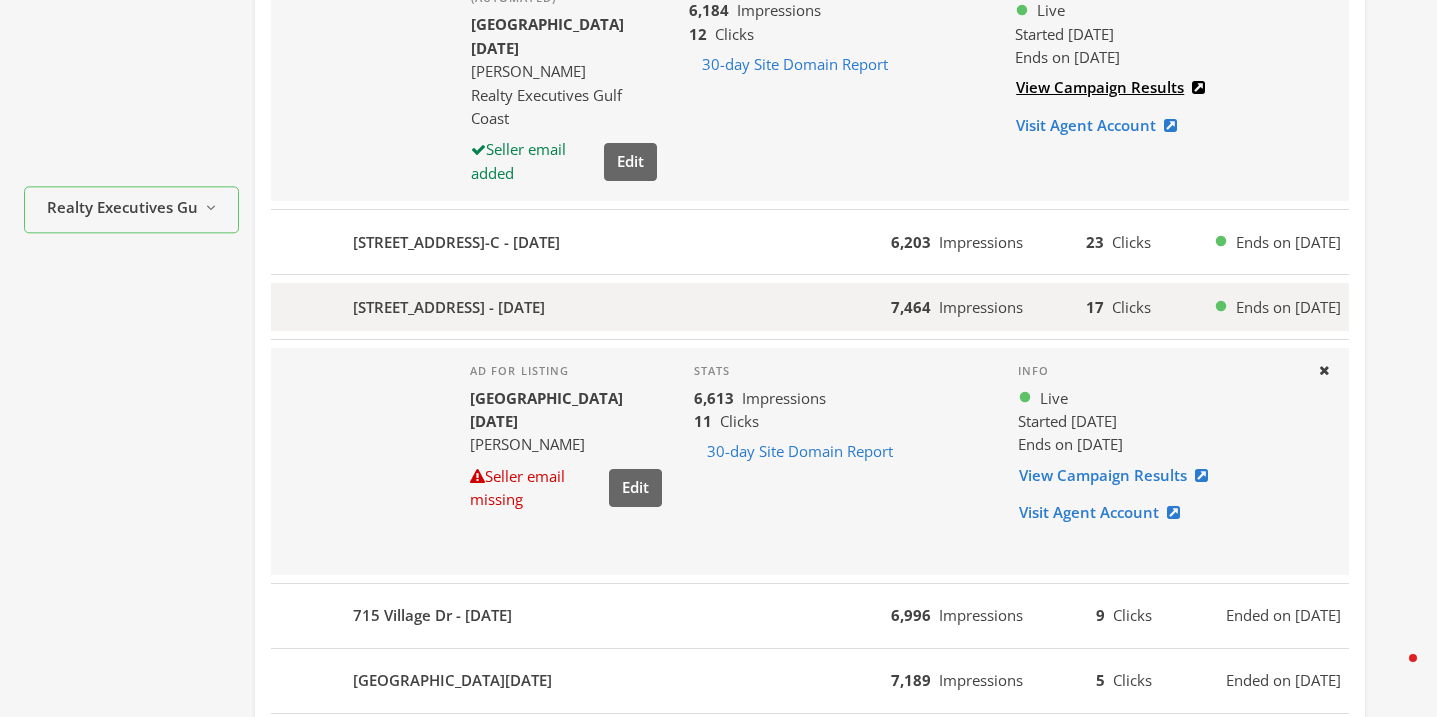 scroll, scrollTop: 911, scrollLeft: 0, axis: vertical 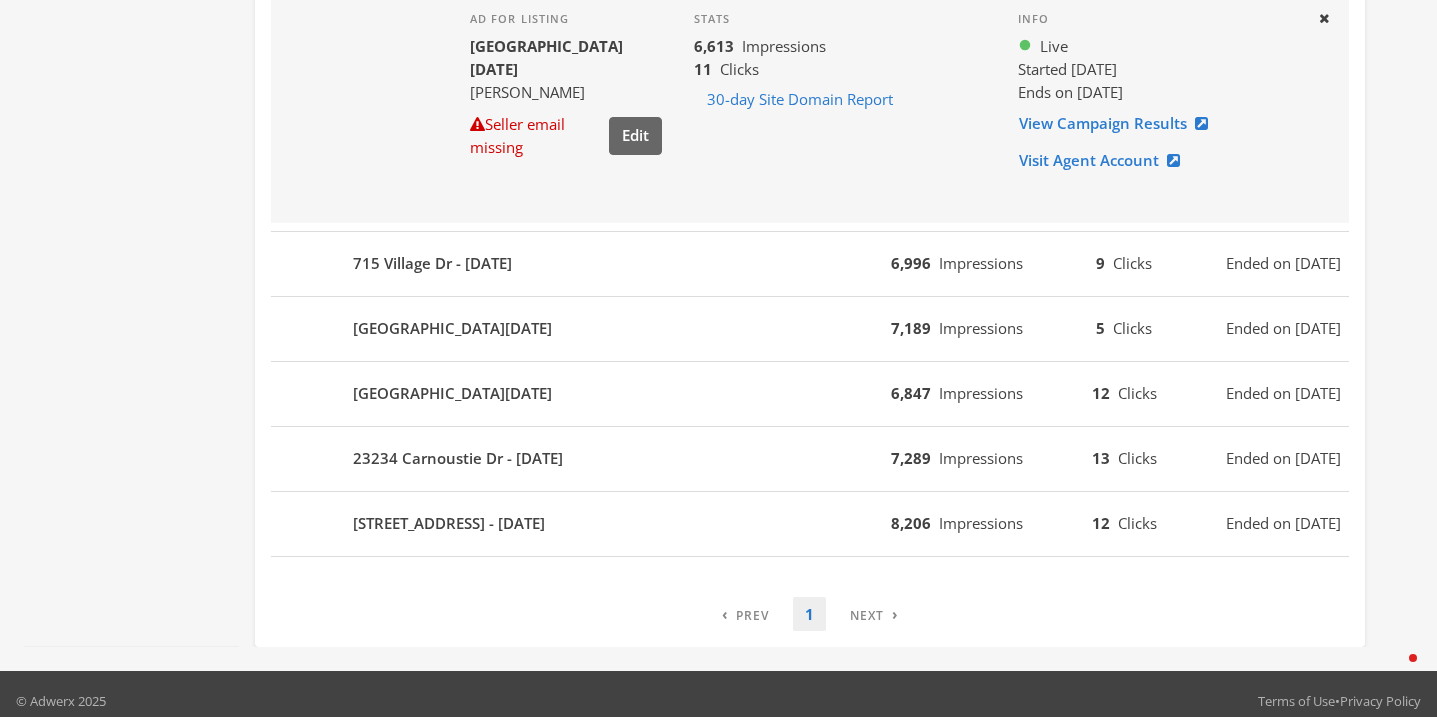 click on "› Next" at bounding box center (868, 614) 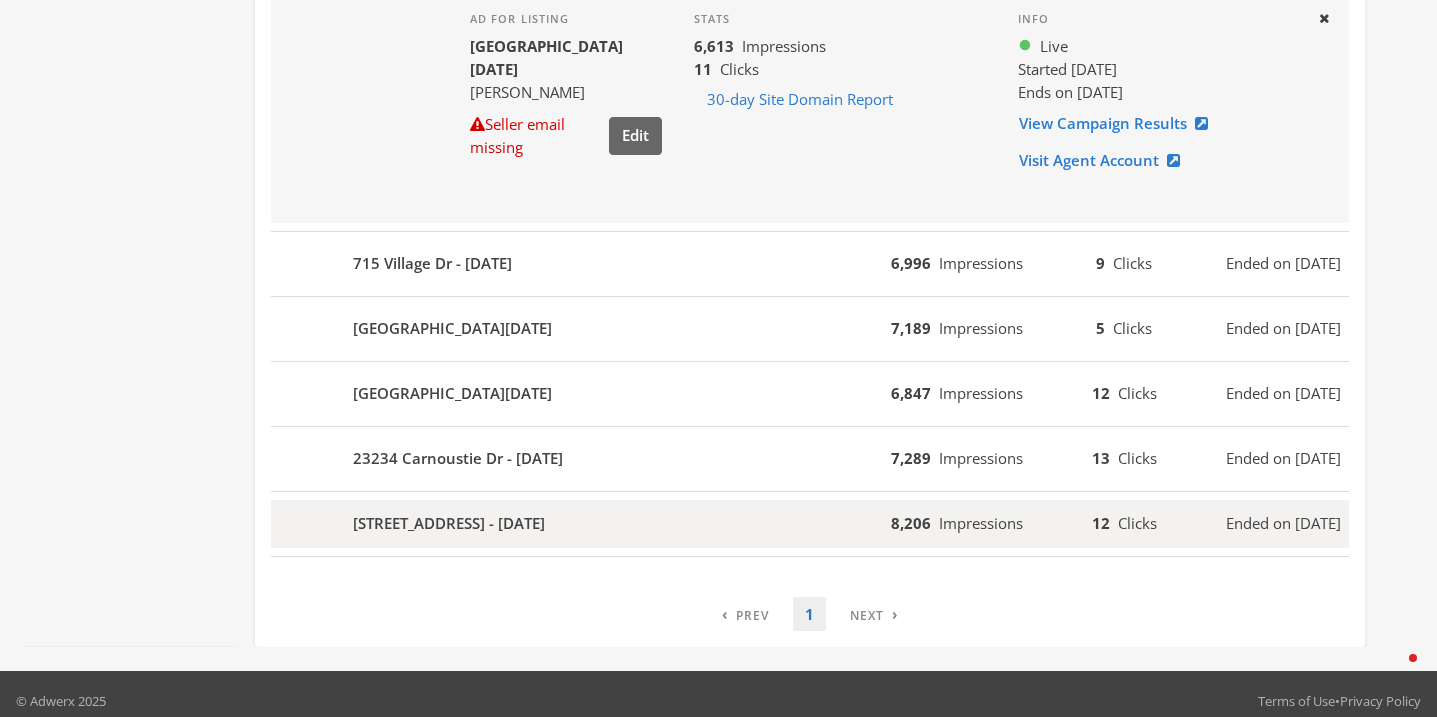scroll, scrollTop: 0, scrollLeft: 0, axis: both 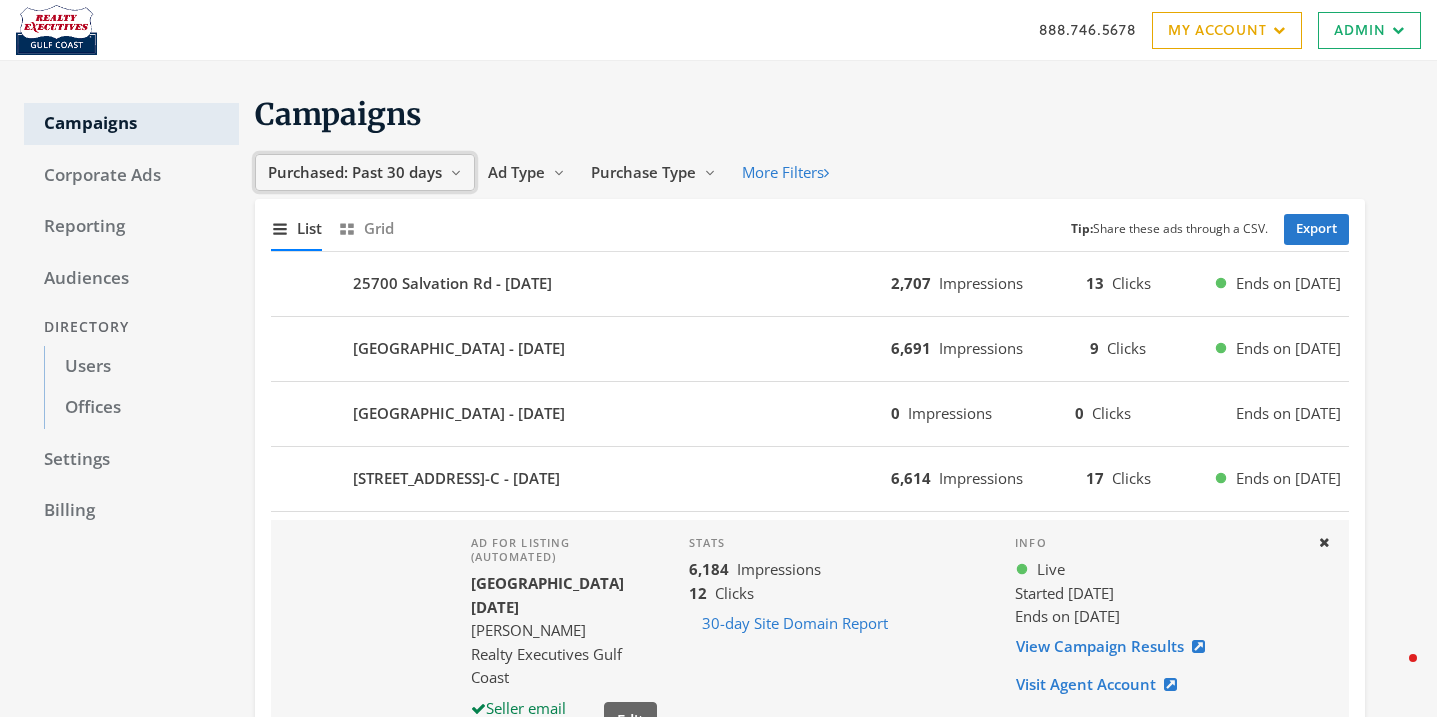 click on "Purchased: Past 30 days" at bounding box center [355, 172] 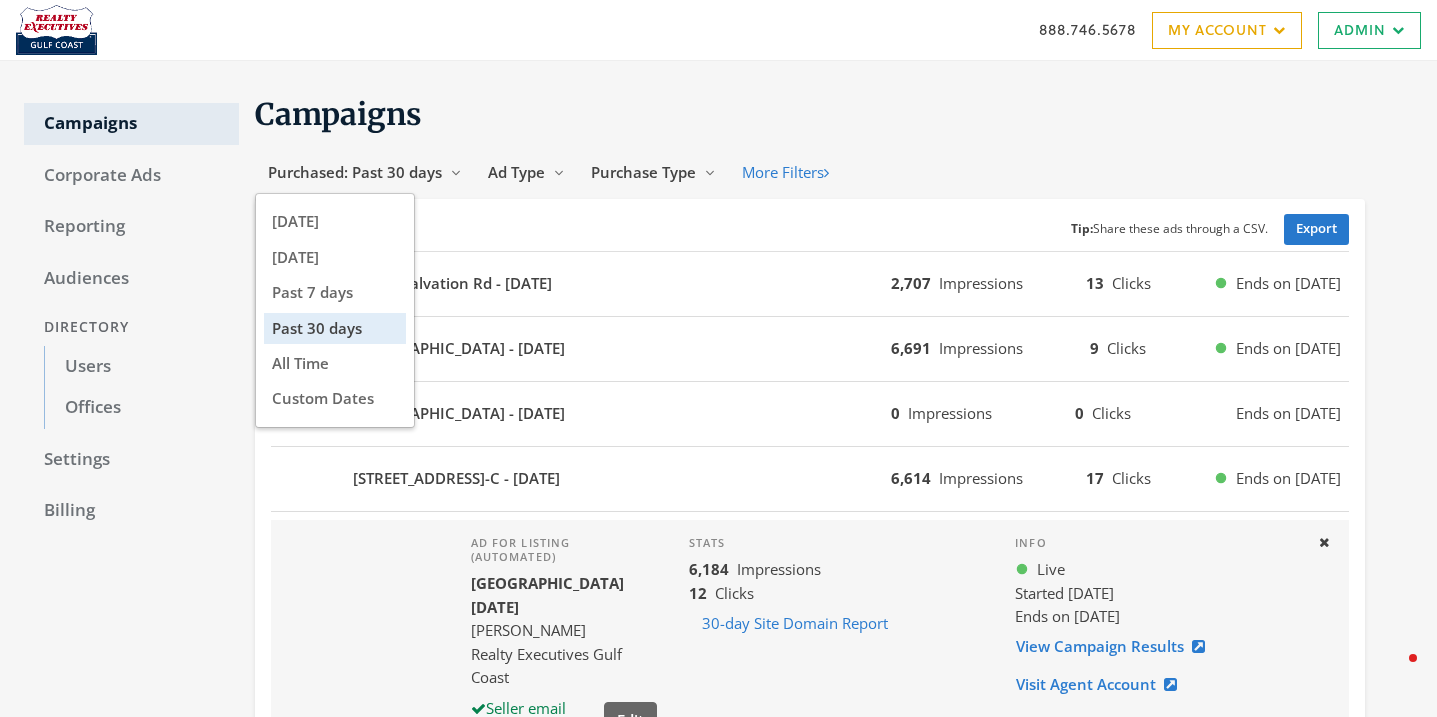 click on "Campaigns Corporate Ads Reporting Audiences Directory Users Offices Settings Billing Realty Executives Gulf Coast Reveal list of Realty Executives Gulf Coast Campaigns Purchased: Past 30 days Reveal list of Purchased: Past 30 days Today Yesterday Past 7 days Past 30 days All Time Custom Dates Ad Type Reveal list of Ad Type Purchase Type Reveal list of Purchase Type More Filters  Show list of campaigns List Show grid of campaigns Grid Tip:  Share these ads through a CSV. Export 25700 Salvation Rd - 2025-07-11 2,707 Impressions 13 Clicks Ends on 7/19/25 28405 Canal Rd - 2025-07-08 6,691 Impressions 9 Clicks Ends on 7/15/25 28405 Canal Rd - 2025-07-08 0 Impressions 0 Clicks Ends on 7/8/25 2200 2nd Street 301-C - 2025-07-08 6,614 Impressions 17 Clicks Ends on 7/15/25 Ad for listing (automated) 5126 Pine Rd - 2025-07-08 Clarissa Rambo Realty Executives Gulf Coast  Seller email added Edit Stats 6,184 Impressions 12 Clicks 30-day Site Domain Report Info Live Started 7/8/25 Ends on 7/15/25 View Campaign Results Close" at bounding box center [718, 821] 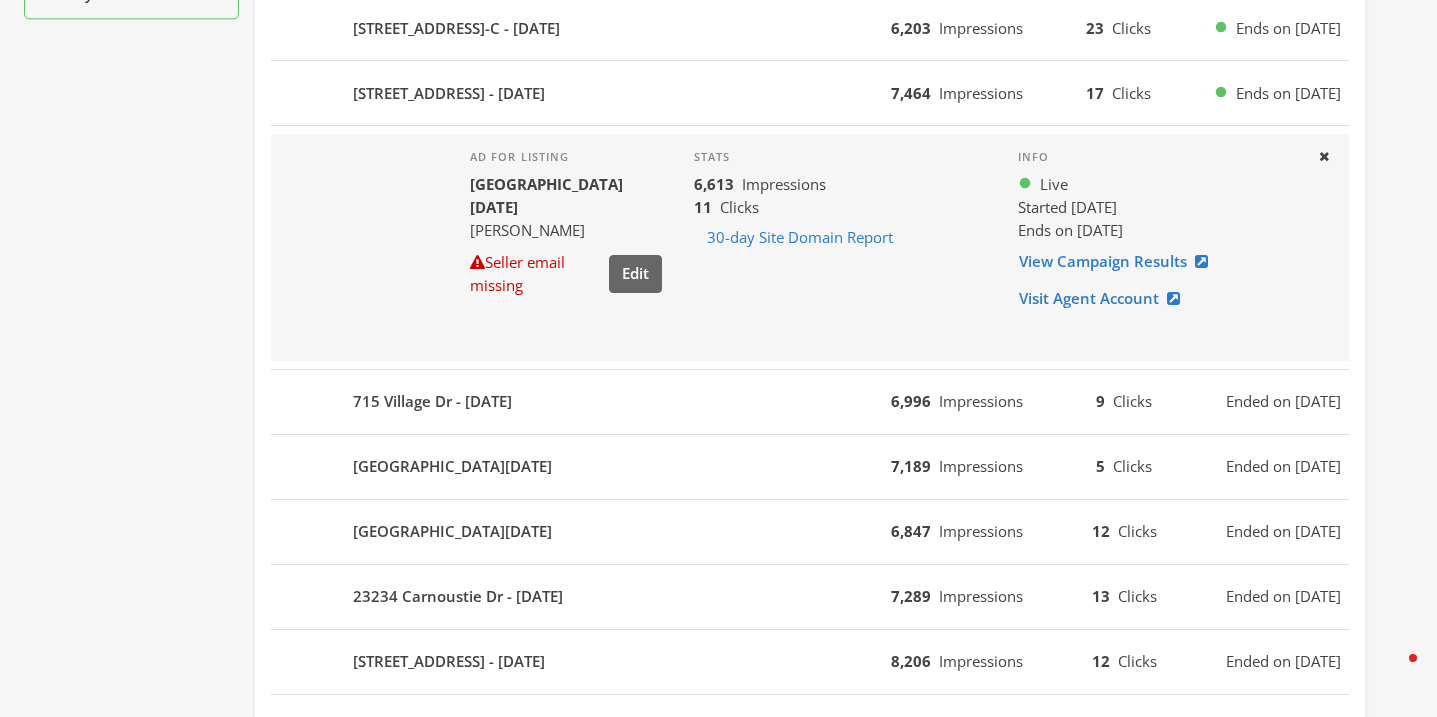 scroll, scrollTop: 860, scrollLeft: 0, axis: vertical 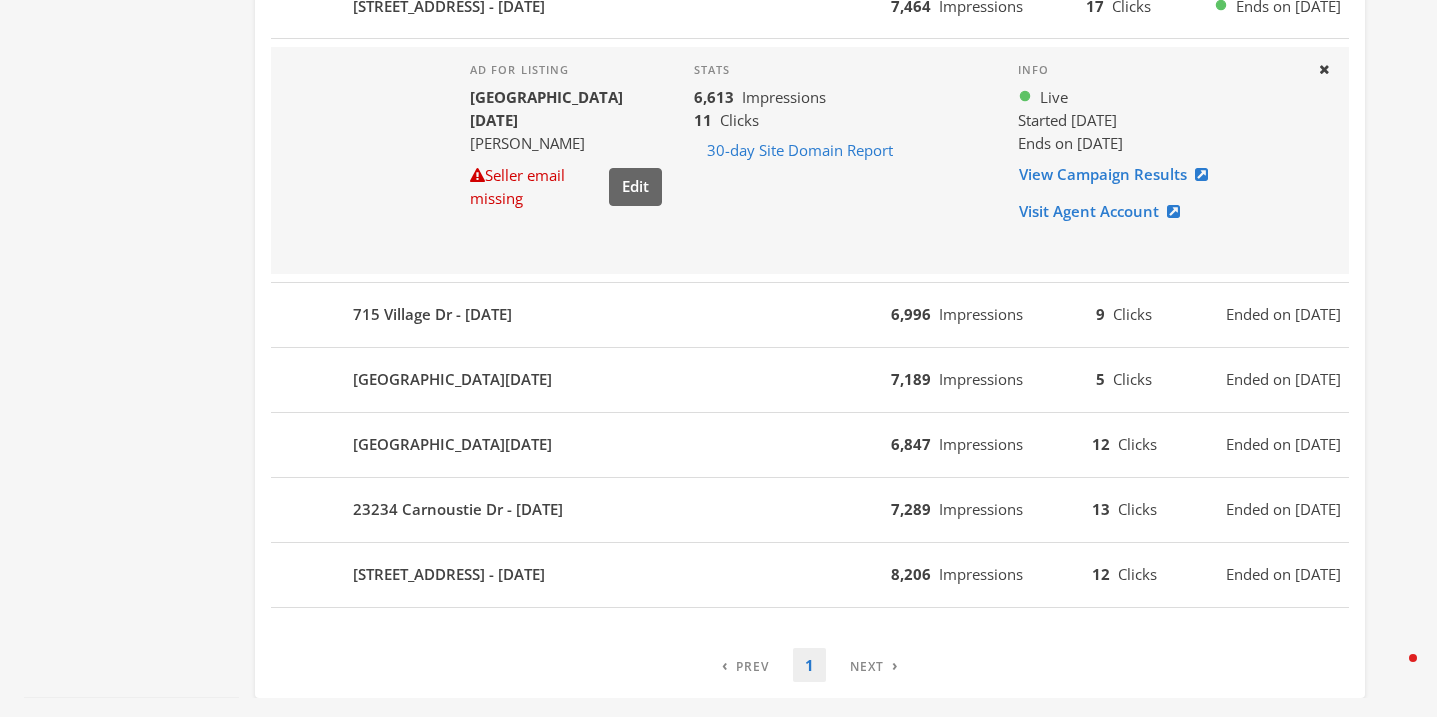 click on "› Next" at bounding box center [868, 665] 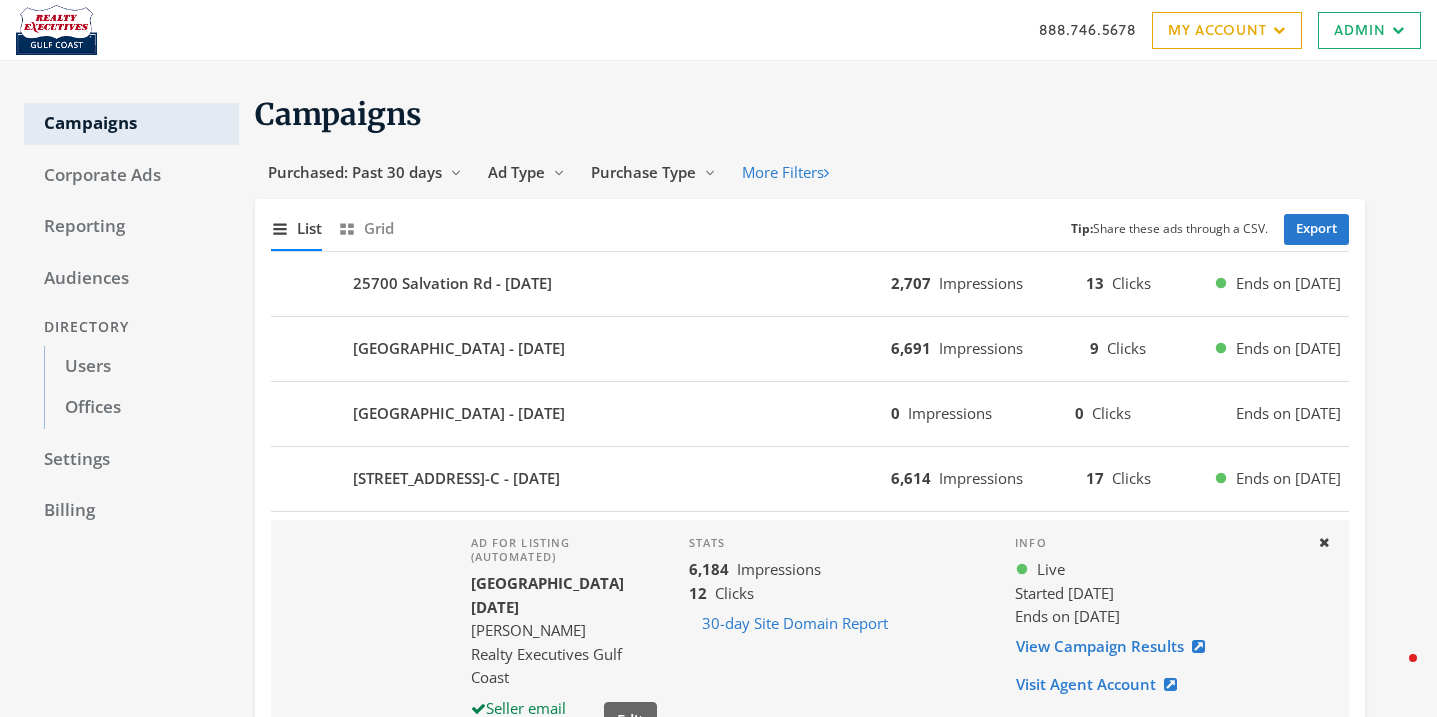 click on "Campaigns Purchased: Past 30 days Reveal list of Purchased: Past 30 days Ad Type Reveal list of Ad Type Purchase Type Reveal list of Purchase Type More Filters  Show list of campaigns List Show grid of campaigns Grid Tip:  Share these ads through a CSV. Export 25700 Salvation Rd - 2025-07-11 2,707 Impressions 13 Clicks Ends on 7/19/25 28405 Canal Rd - 2025-07-08 6,691 Impressions 9 Clicks Ends on 7/15/25 28405 Canal Rd - 2025-07-08 0 Impressions 0 Clicks Ends on 7/8/25 2200 2nd Street 301-C - 2025-07-08 6,614 Impressions 17 Clicks Ends on 7/15/25 Ad for listing (automated) 5126 Pine Rd - 2025-07-08 Clarissa Rambo Realty Executives Gulf Coast  Seller email added Edit Stats 6,184 Impressions 12 Clicks 30-day Site Domain Report Info Live Started 7/8/25 Ends on 7/15/25 View Campaign Results Visit Agent Account Close 2200 W 2nd Street 301-C - 2025-07-08 6,203 Impressions 23 Clicks Ends on 7/15/25 2200 West 2nd Street - 2025-07-08 7,464 Impressions 17 Clicks Ends on 7/15/25 Ad for listing 5126 Pine Rd - 2025-07-08" at bounding box center (802, 826) 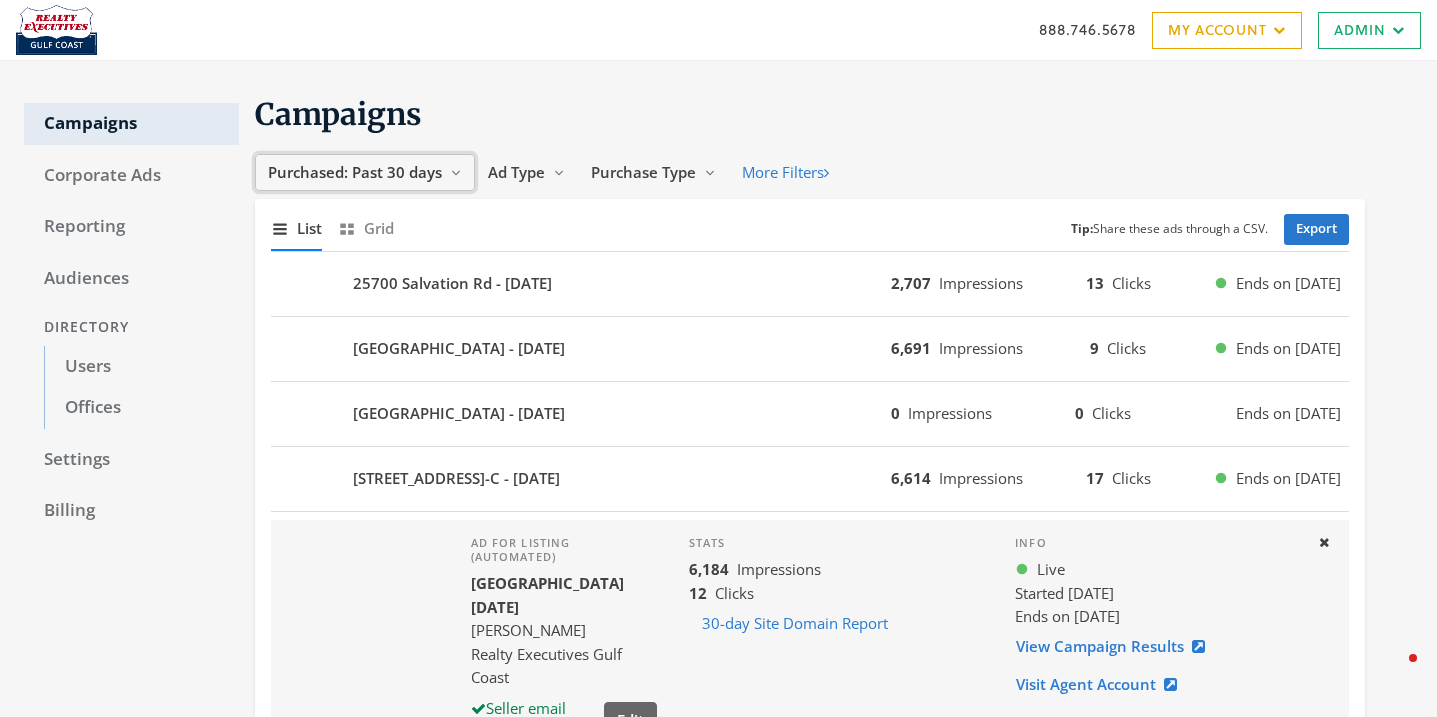 click on "Purchased: Past 30 days" at bounding box center [355, 172] 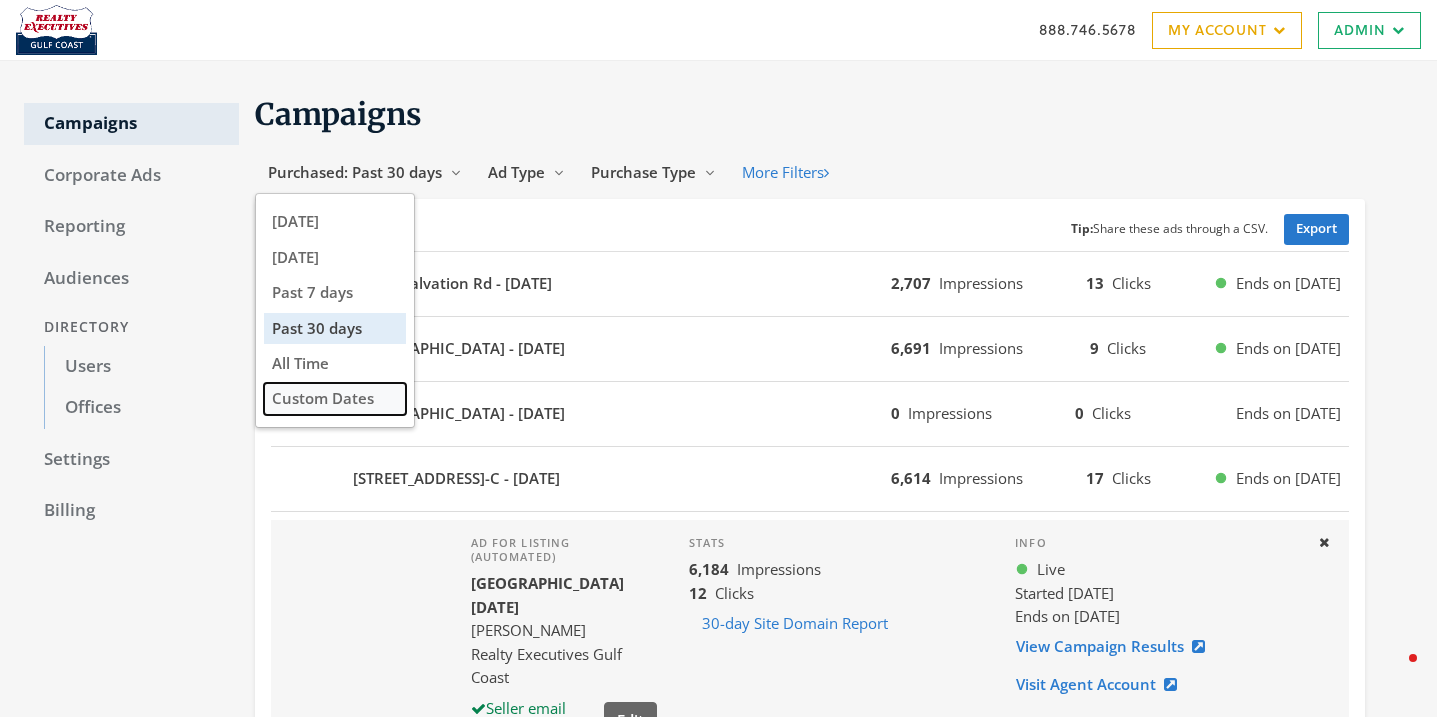 click on "Custom Dates" at bounding box center (335, 398) 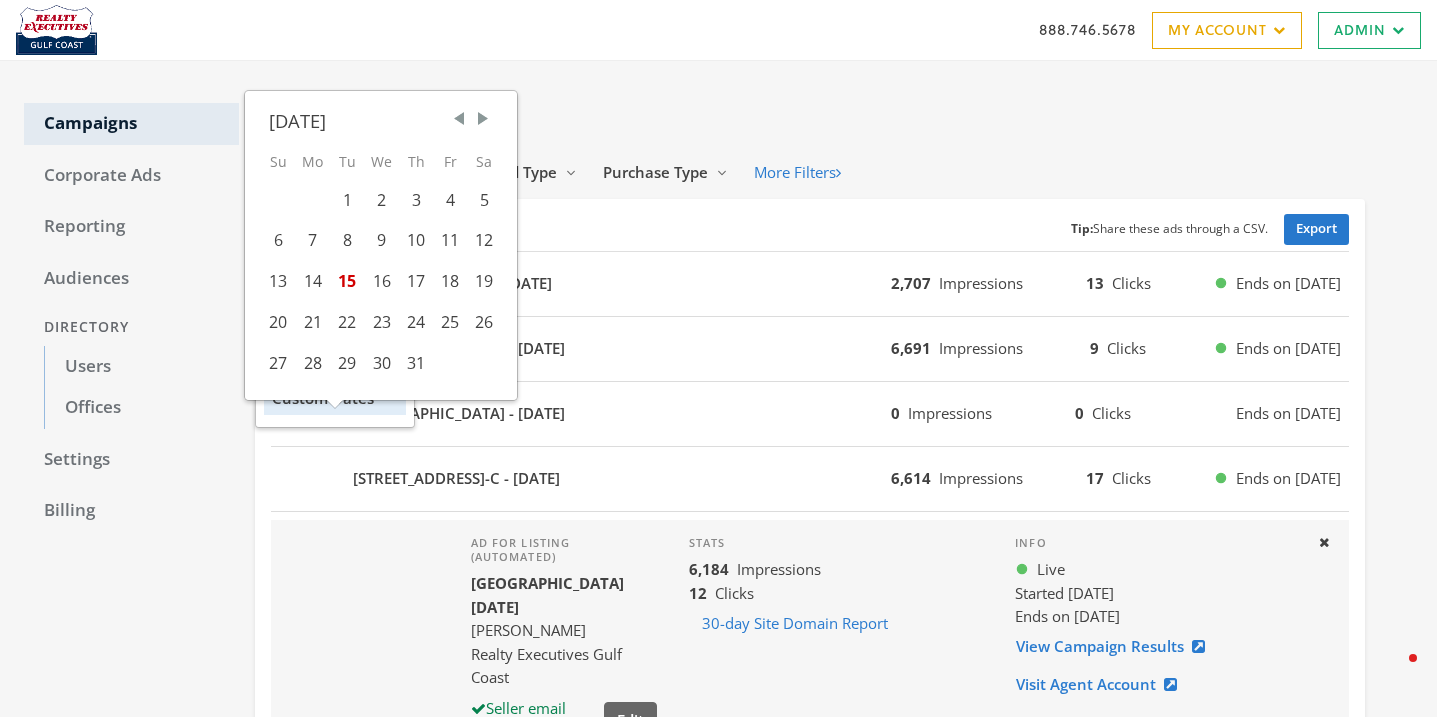 click at bounding box center [459, 119] 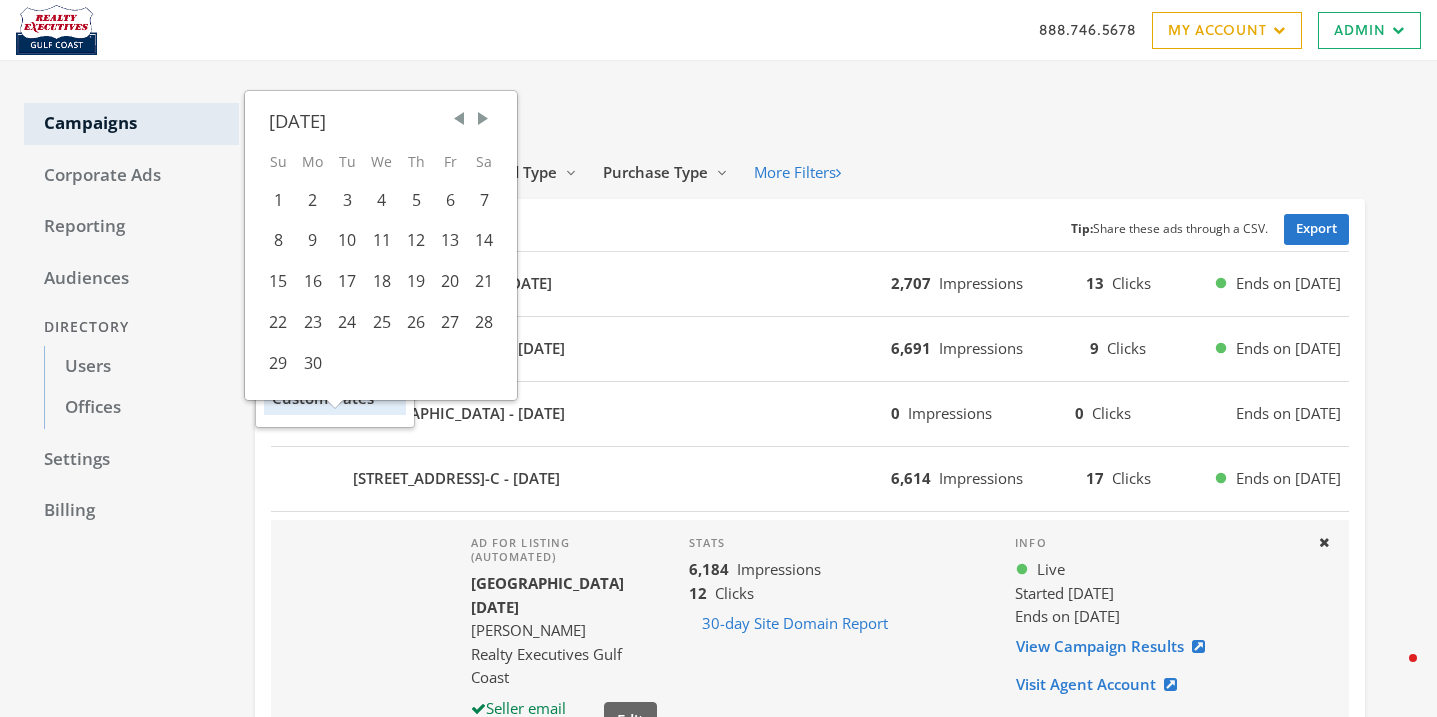 click at bounding box center [459, 119] 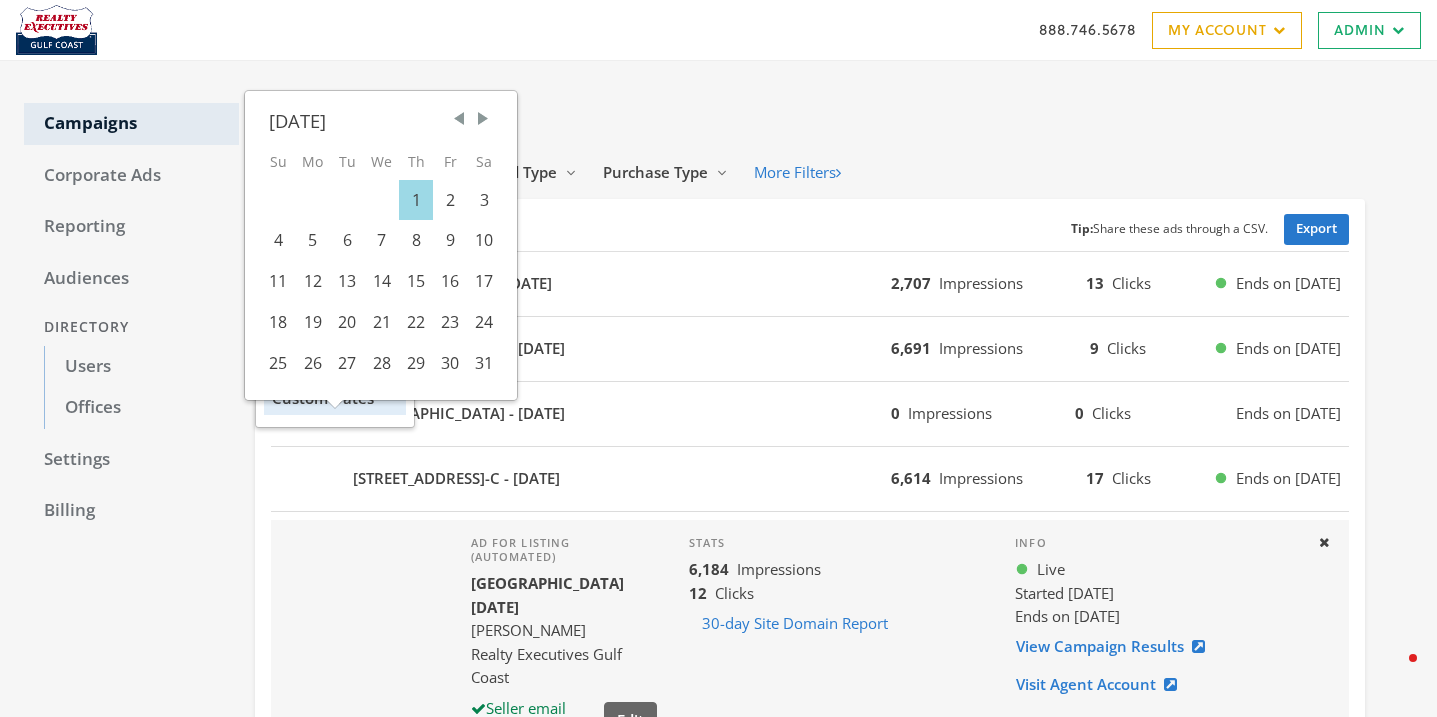 click on "1" at bounding box center (416, 200) 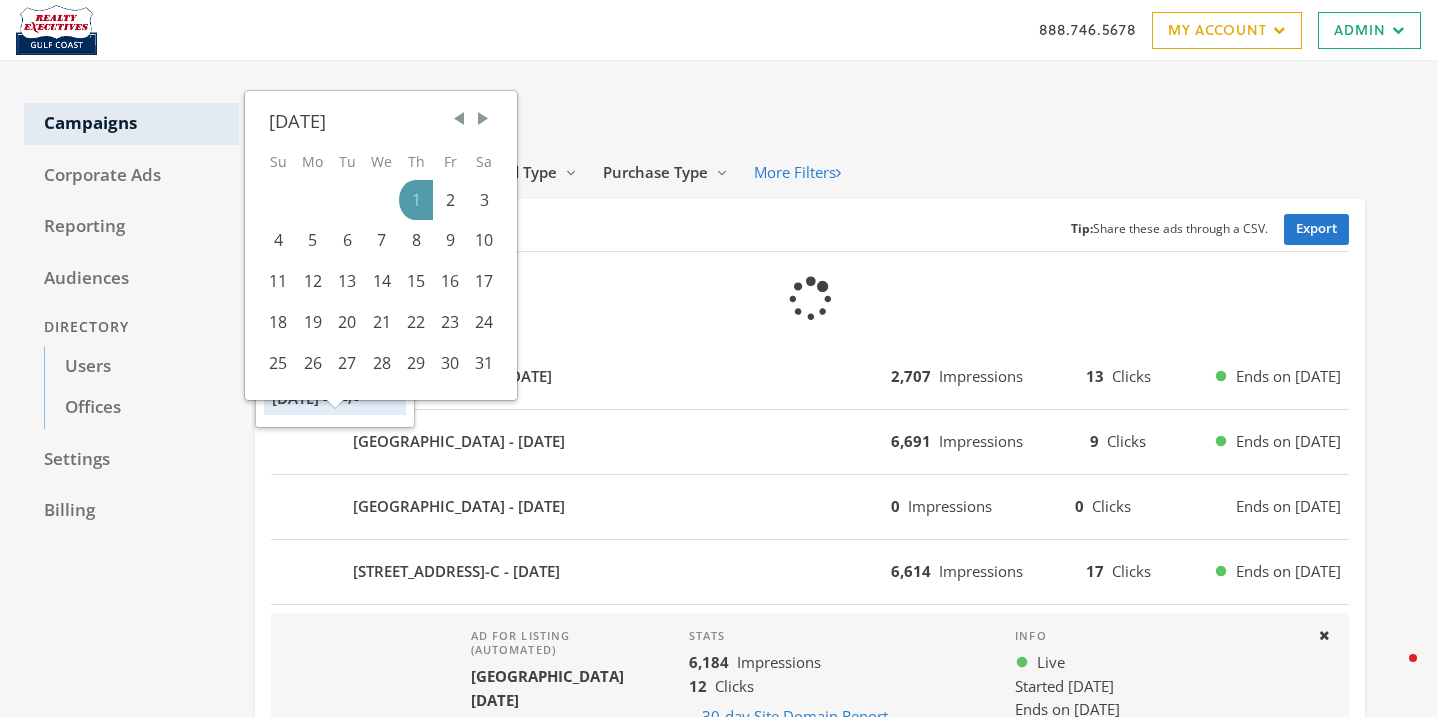 click at bounding box center [483, 119] 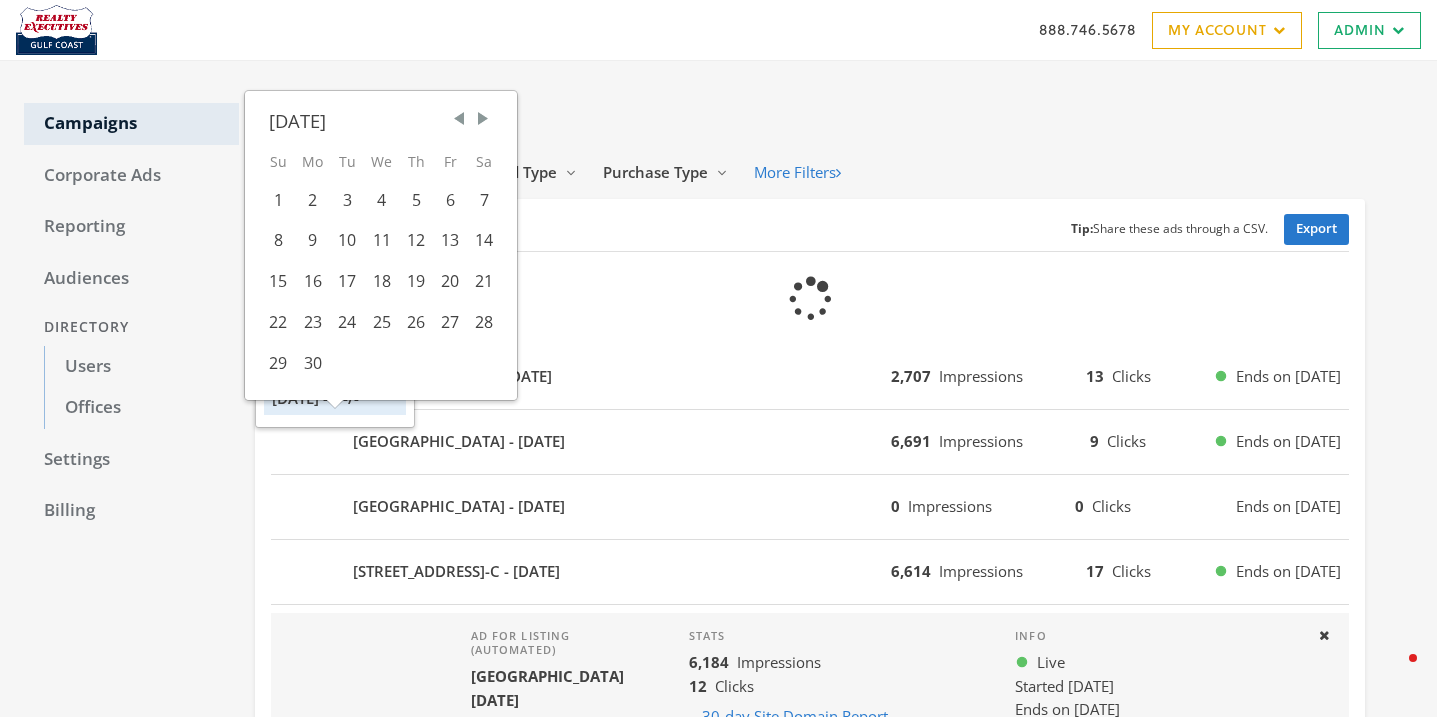 click at bounding box center [483, 119] 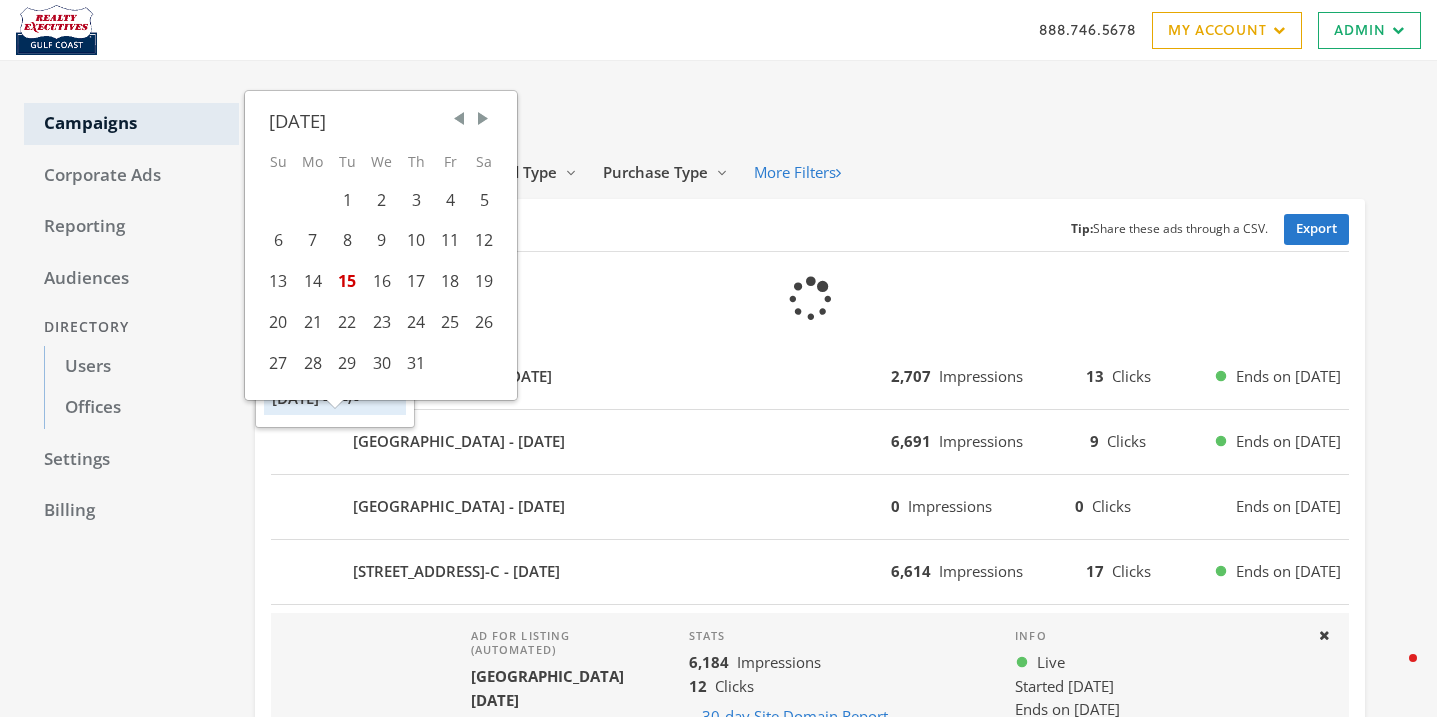 click at bounding box center (483, 119) 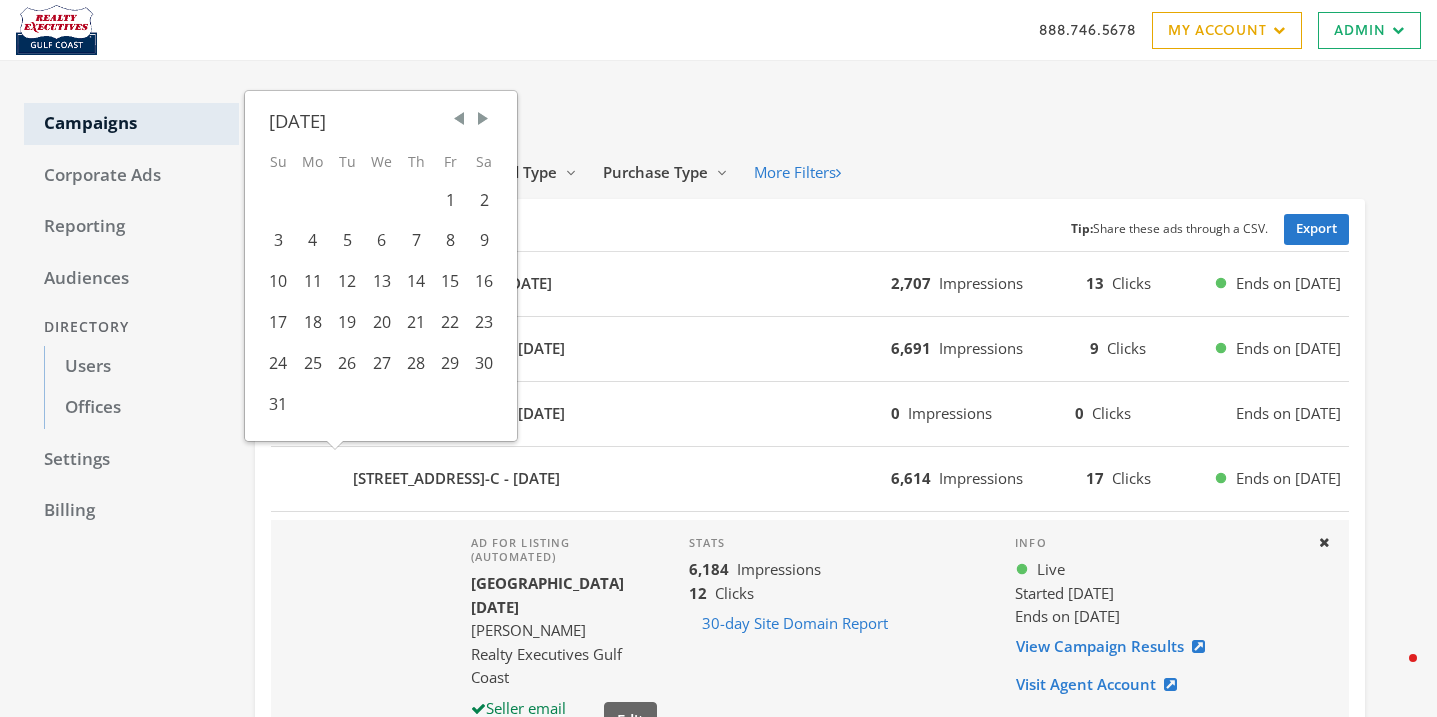 click at bounding box center (459, 119) 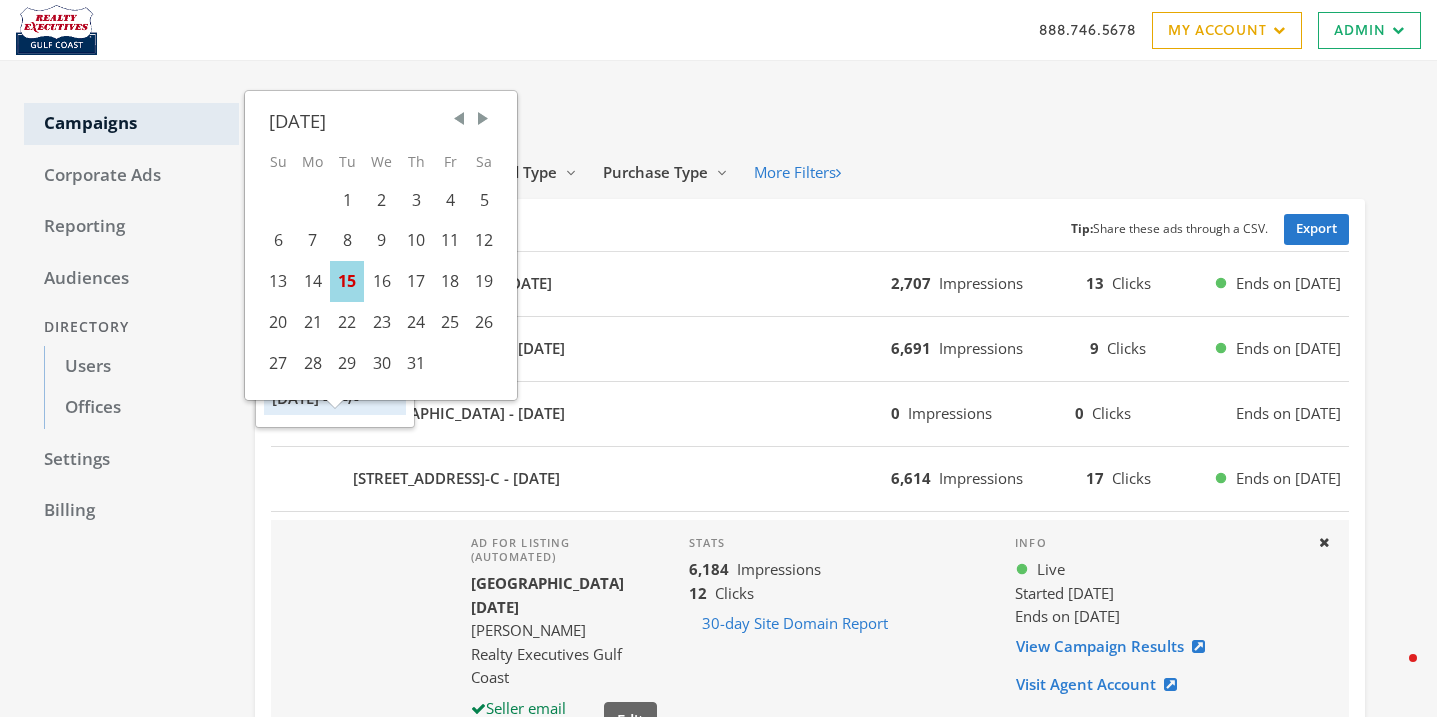 click on "15" at bounding box center (347, 281) 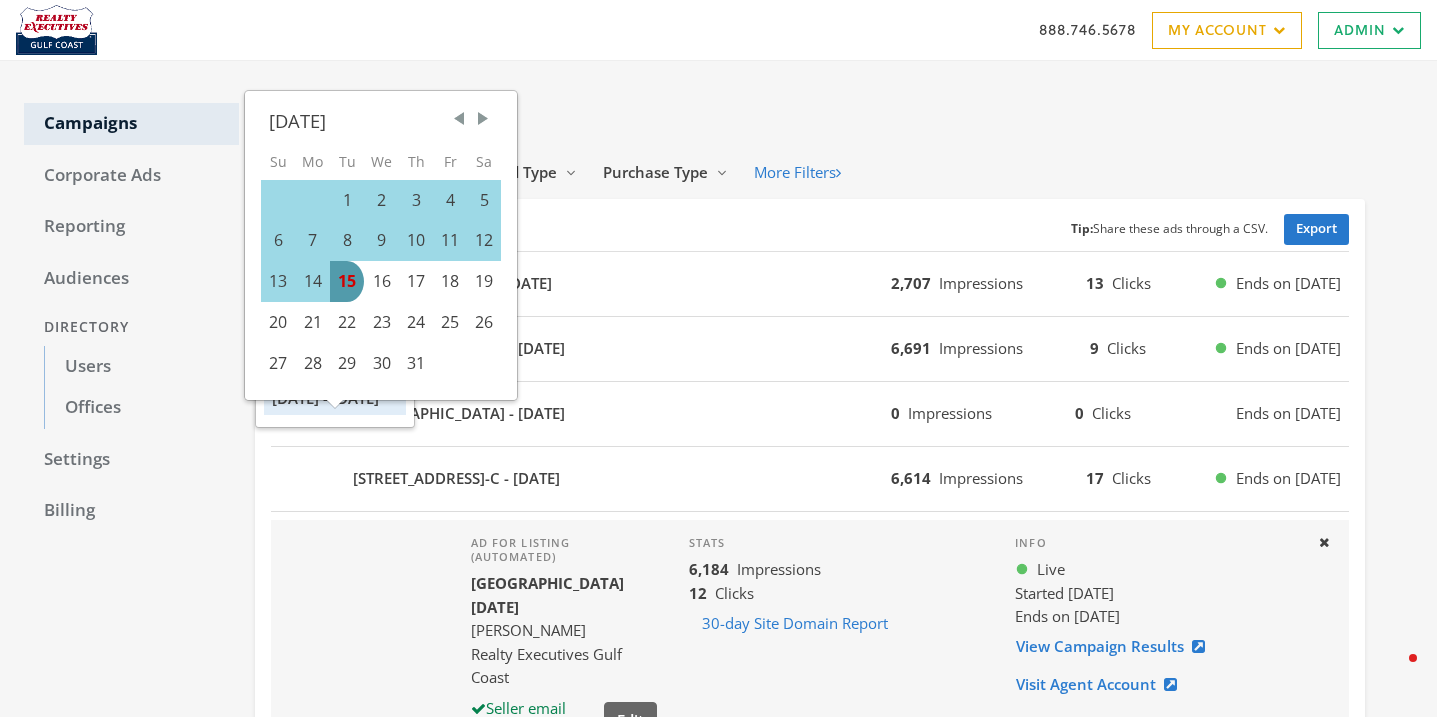 click on "Campaigns Corporate Ads Reporting Audiences Directory Users Offices Settings Billing Realty Executives Gulf Coast Reveal list of Realty Executives Gulf Coast Campaigns Purchased: Custom Dates Reveal list of Purchased: Custom Dates Today Yesterday Past 7 days Past 30 days All Time 5/1/25 - 7/15/25 Ad Type Reveal list of Ad Type Purchase Type Reveal list of Purchase Type More Filters  Show list of campaigns List Show grid of campaigns Grid Tip:  Share these ads through a CSV. Export 25700 Salvation Rd - 2025-07-11 2,707 Impressions 13 Clicks Ends on 7/19/25 28405 Canal Rd - 2025-07-08 6,691 Impressions 9 Clicks Ends on 7/15/25 28405 Canal Rd - 2025-07-08 0 Impressions 0 Clicks Ends on 7/8/25 2200 2nd Street 301-C - 2025-07-08 6,614 Impressions 17 Clicks Ends on 7/15/25 Ad for listing (automated) 5126 Pine Rd - 2025-07-08 Clarissa Rambo Realty Executives Gulf Coast  Seller email added Edit Stats 6,184 Impressions 12 Clicks 30-day Site Domain Report Info Live Started 7/8/25 Ends on 7/15/25 View Campaign Results 9" at bounding box center [718, 1179] 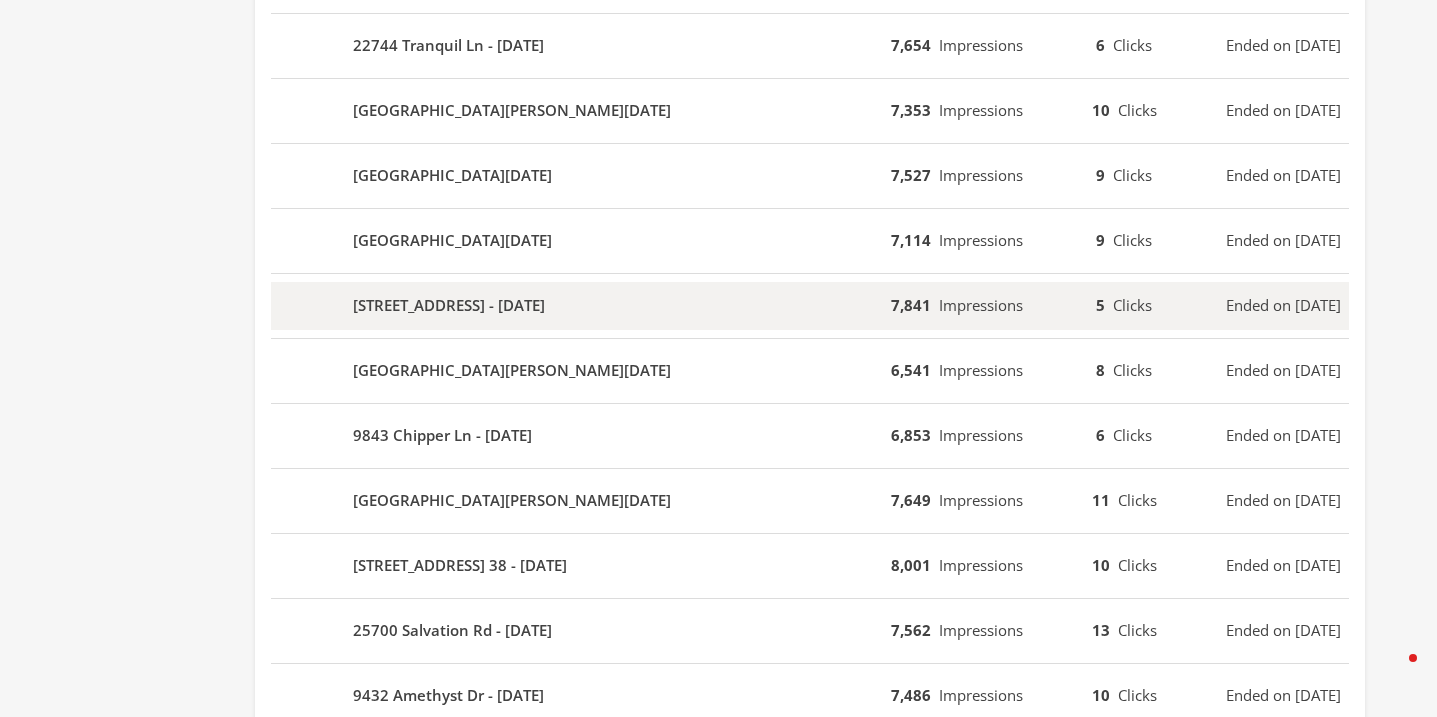 scroll, scrollTop: 1626, scrollLeft: 0, axis: vertical 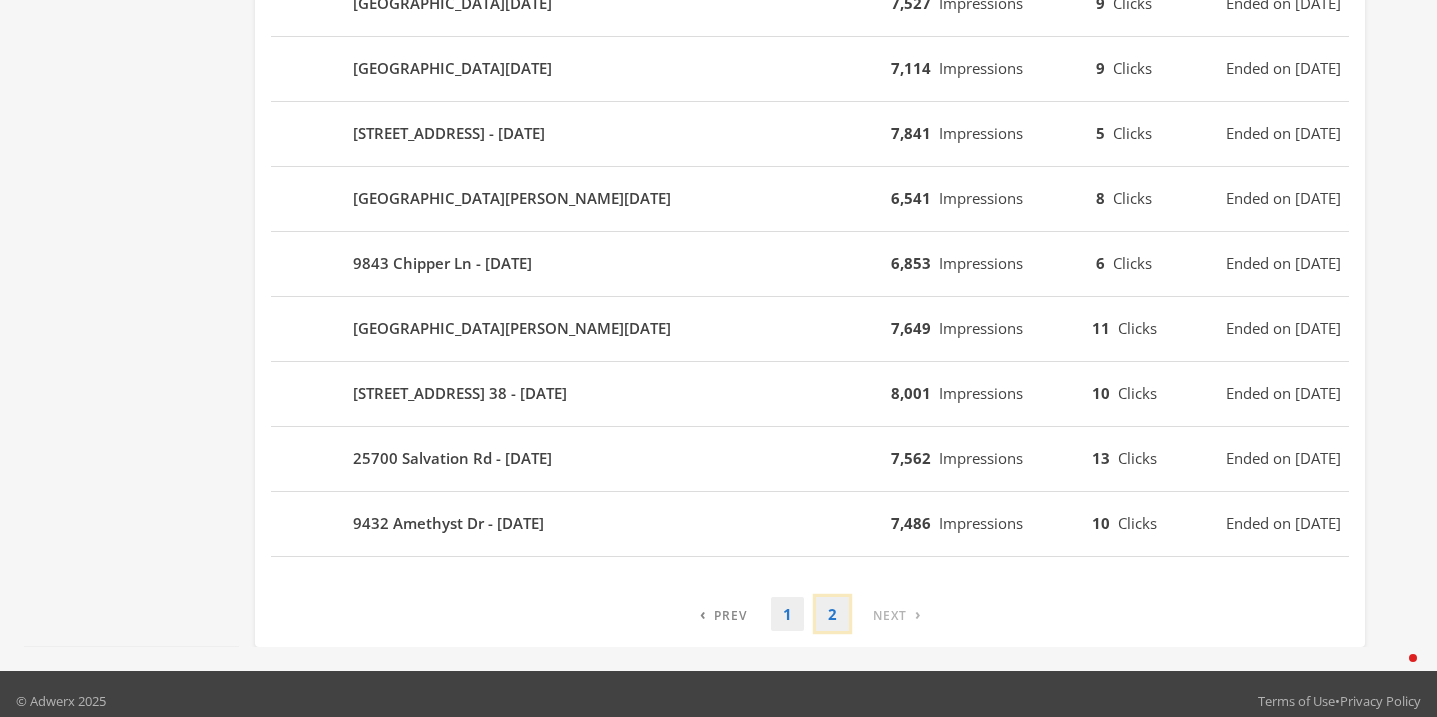 click on "2" at bounding box center [832, 614] 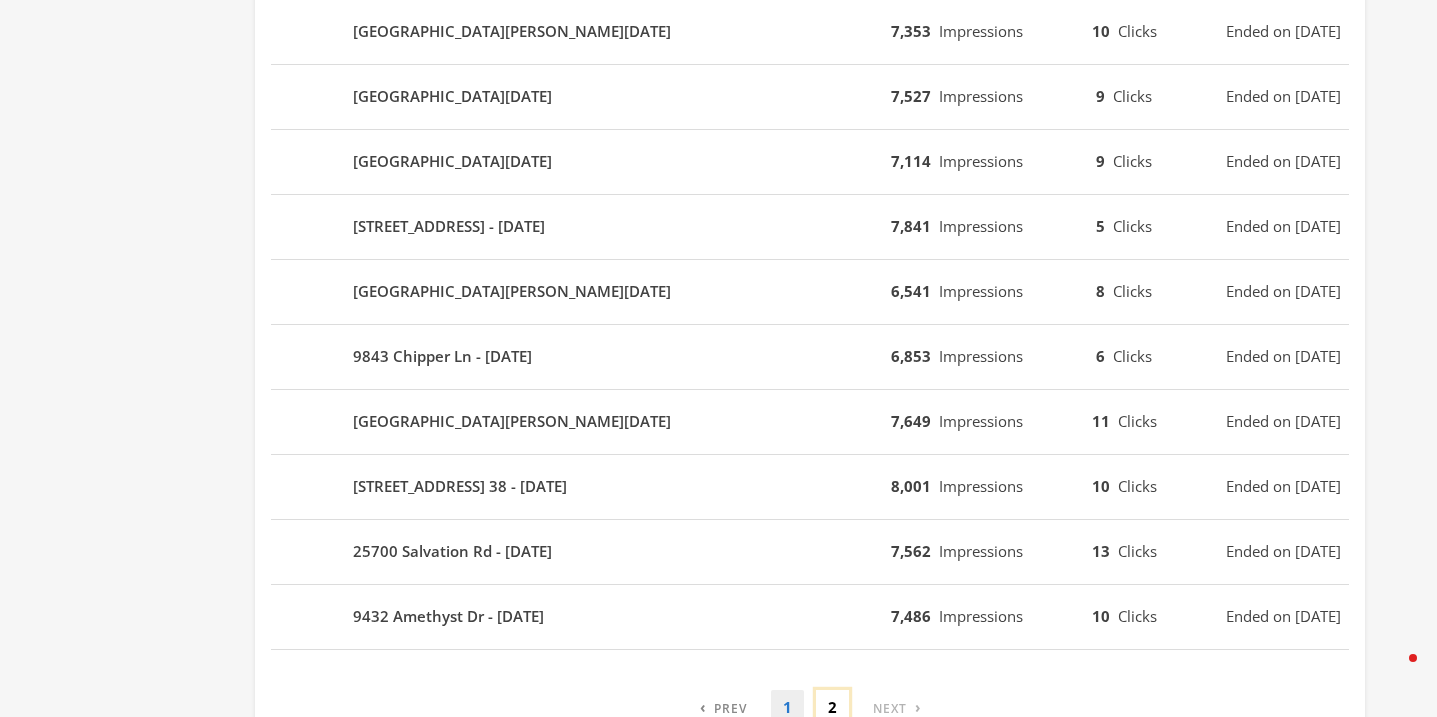scroll, scrollTop: 100, scrollLeft: 0, axis: vertical 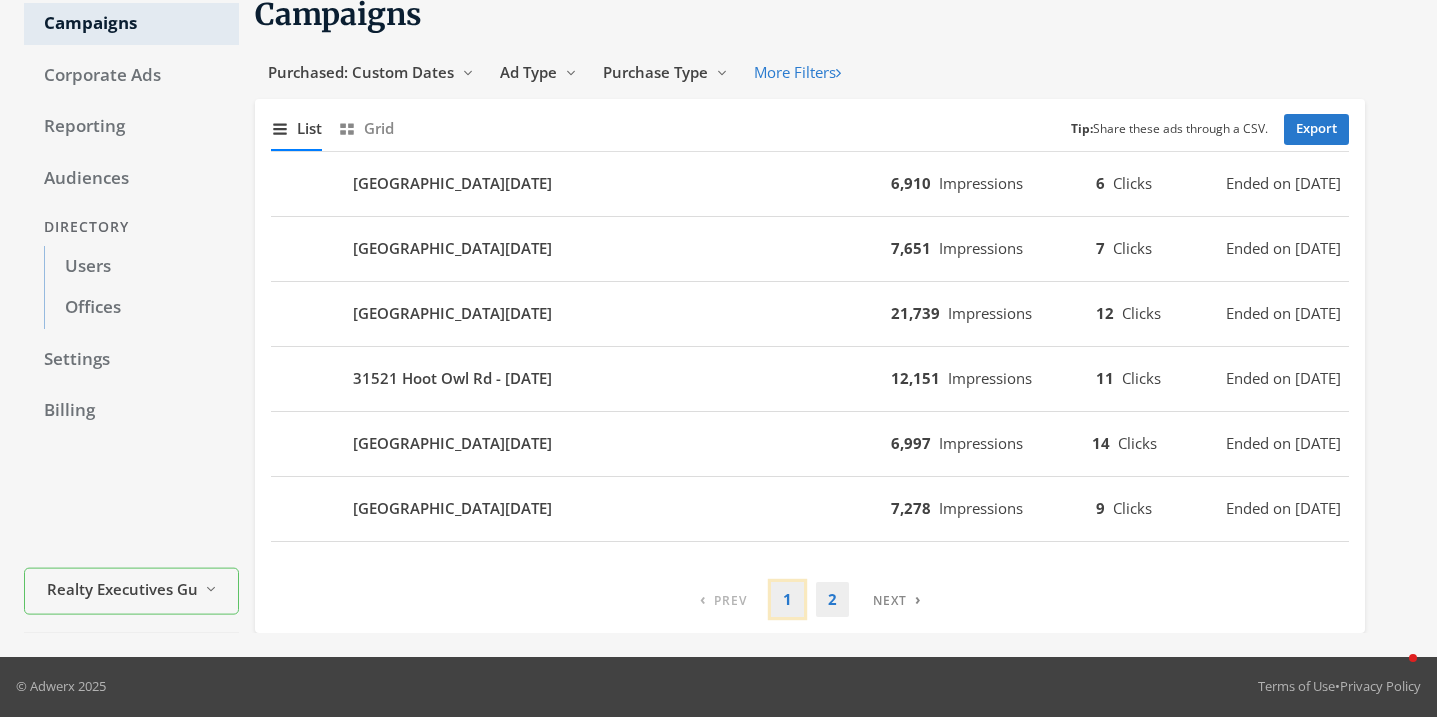 click on "1" at bounding box center [787, 599] 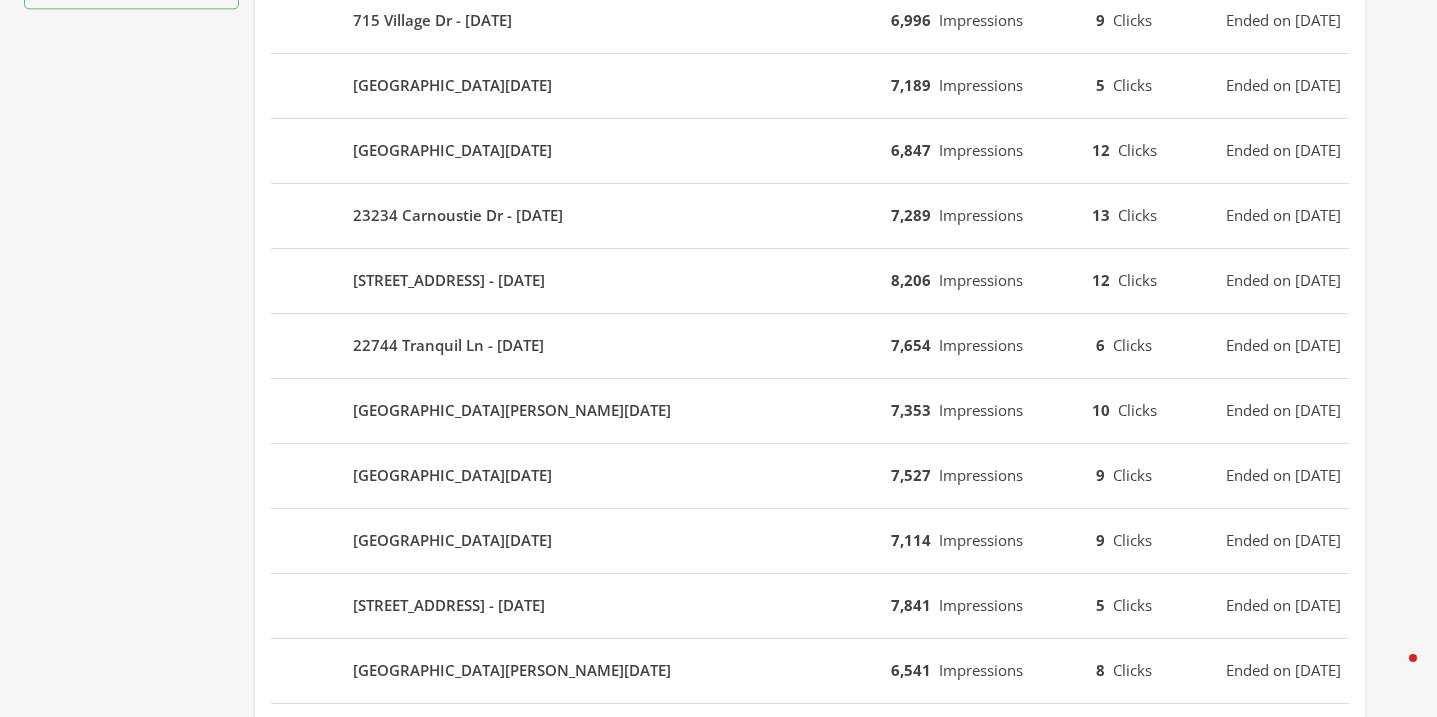 scroll, scrollTop: 0, scrollLeft: 0, axis: both 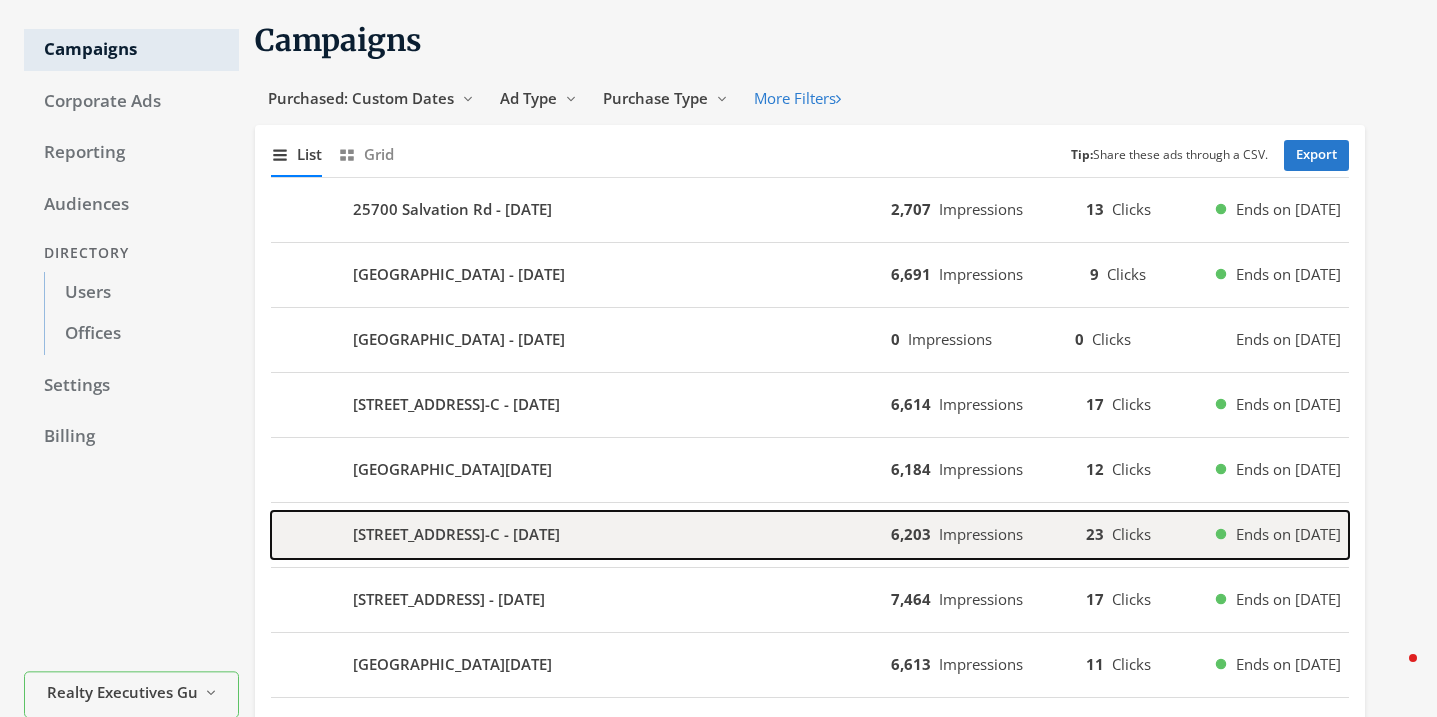 click on "2200 W 2nd Street 301-C - 2025-07-08" at bounding box center (581, 535) 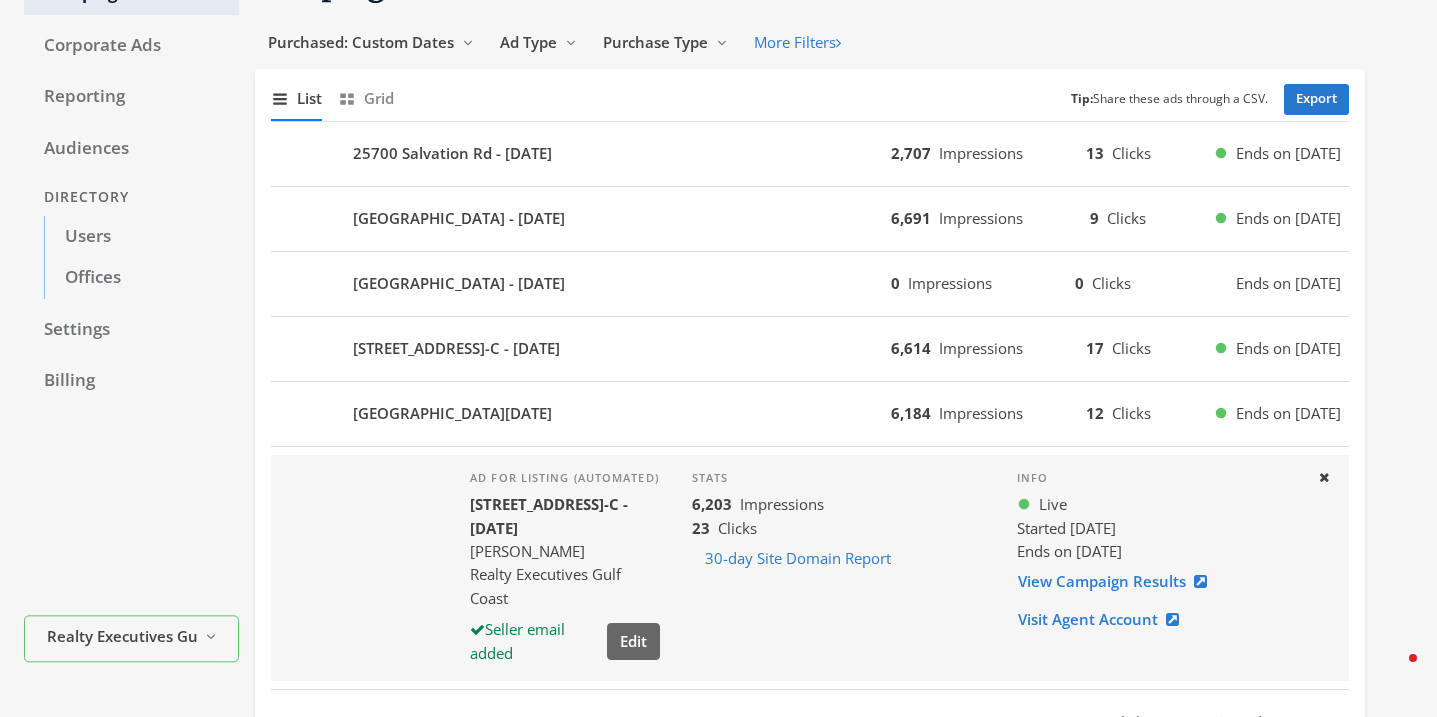 scroll, scrollTop: 134, scrollLeft: 0, axis: vertical 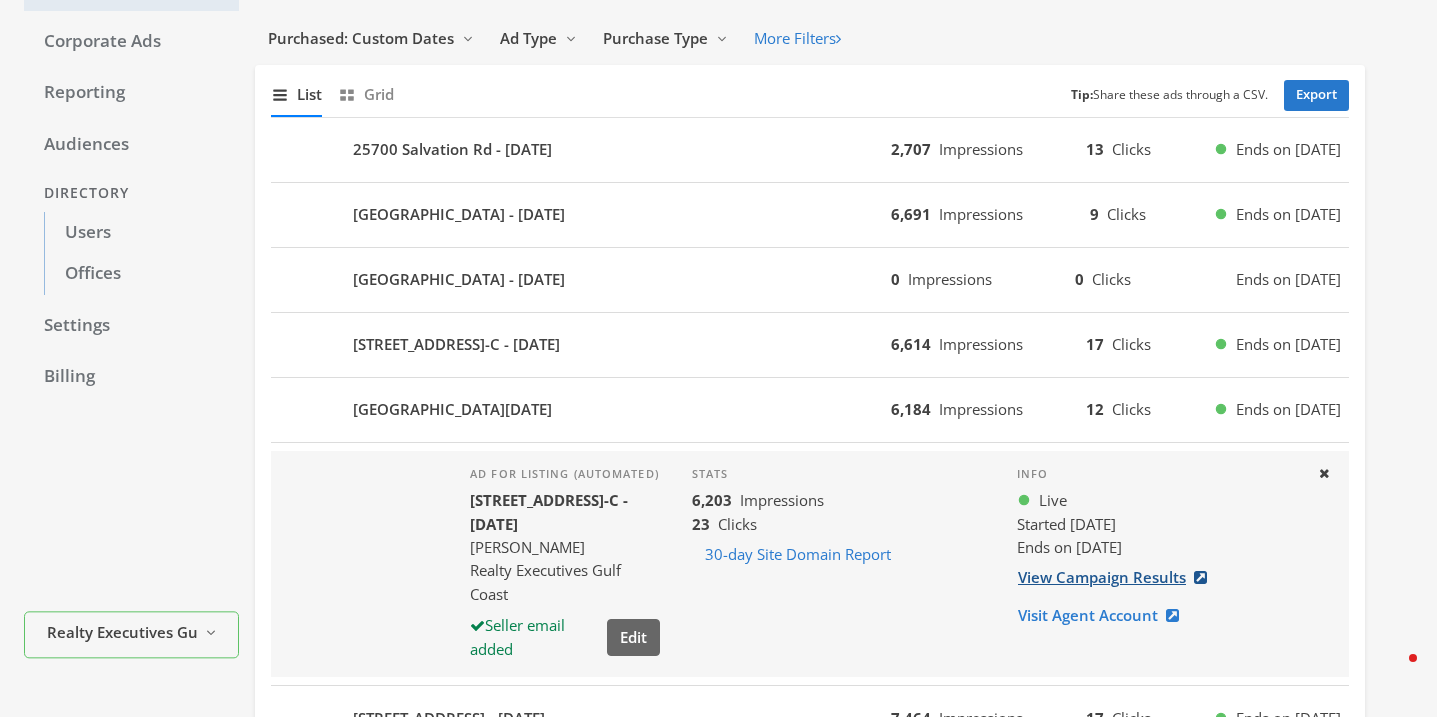 click on "View Campaign Results" at bounding box center [1118, 577] 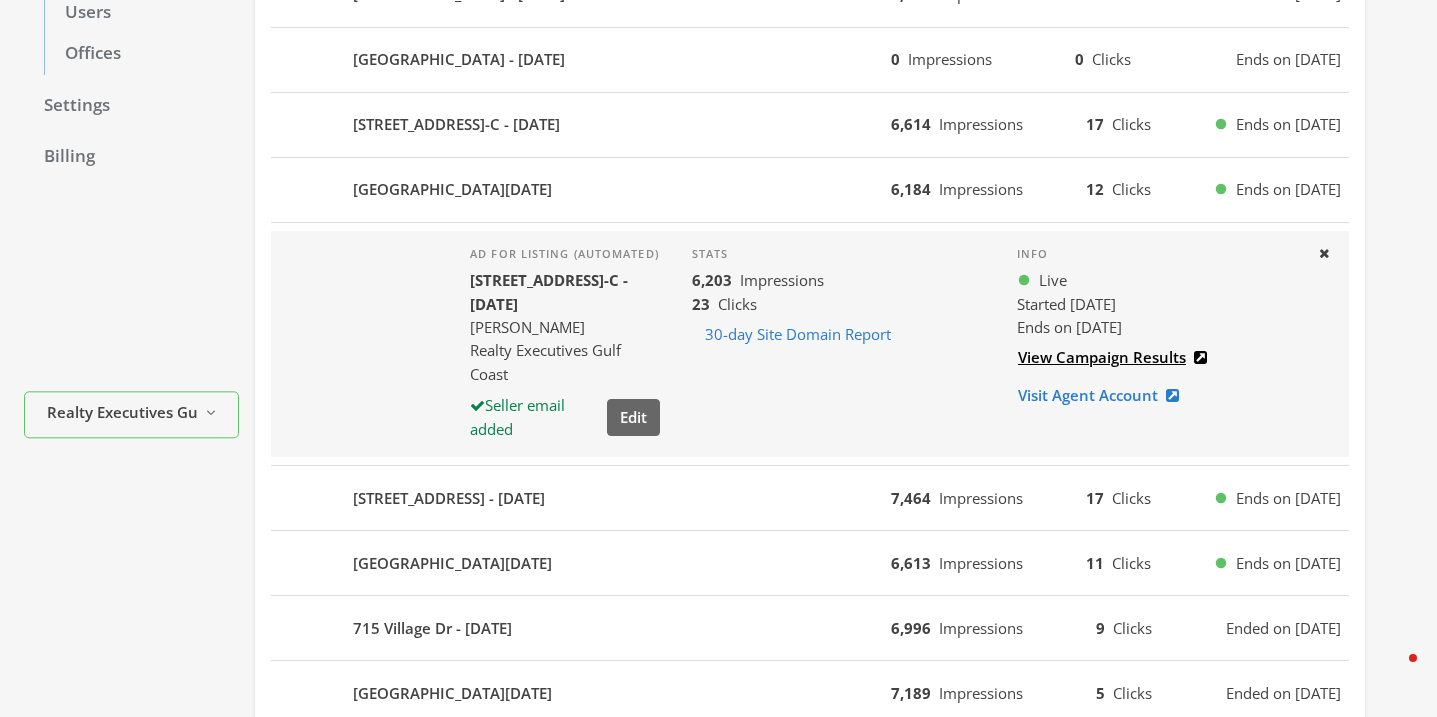 scroll, scrollTop: 365, scrollLeft: 0, axis: vertical 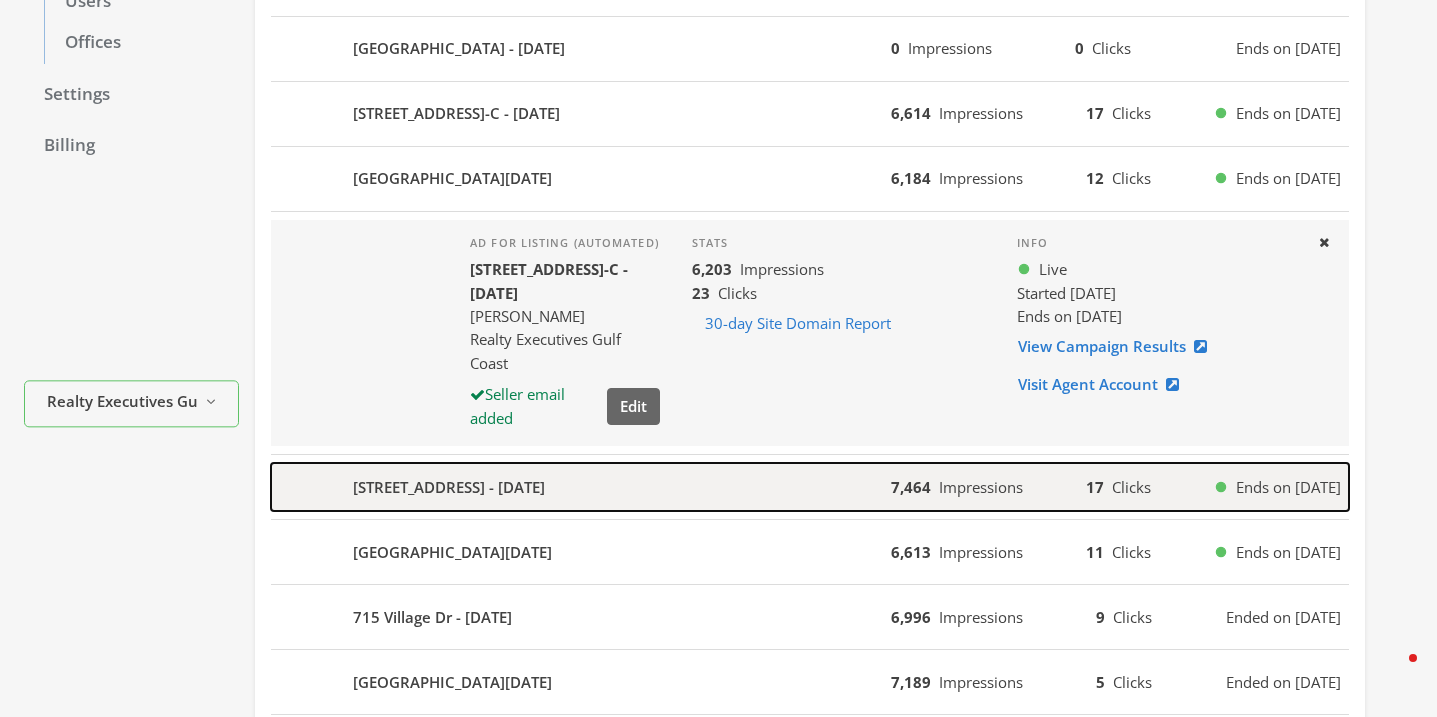 click on "2200 West 2nd Street - 2025-07-08" at bounding box center (581, 487) 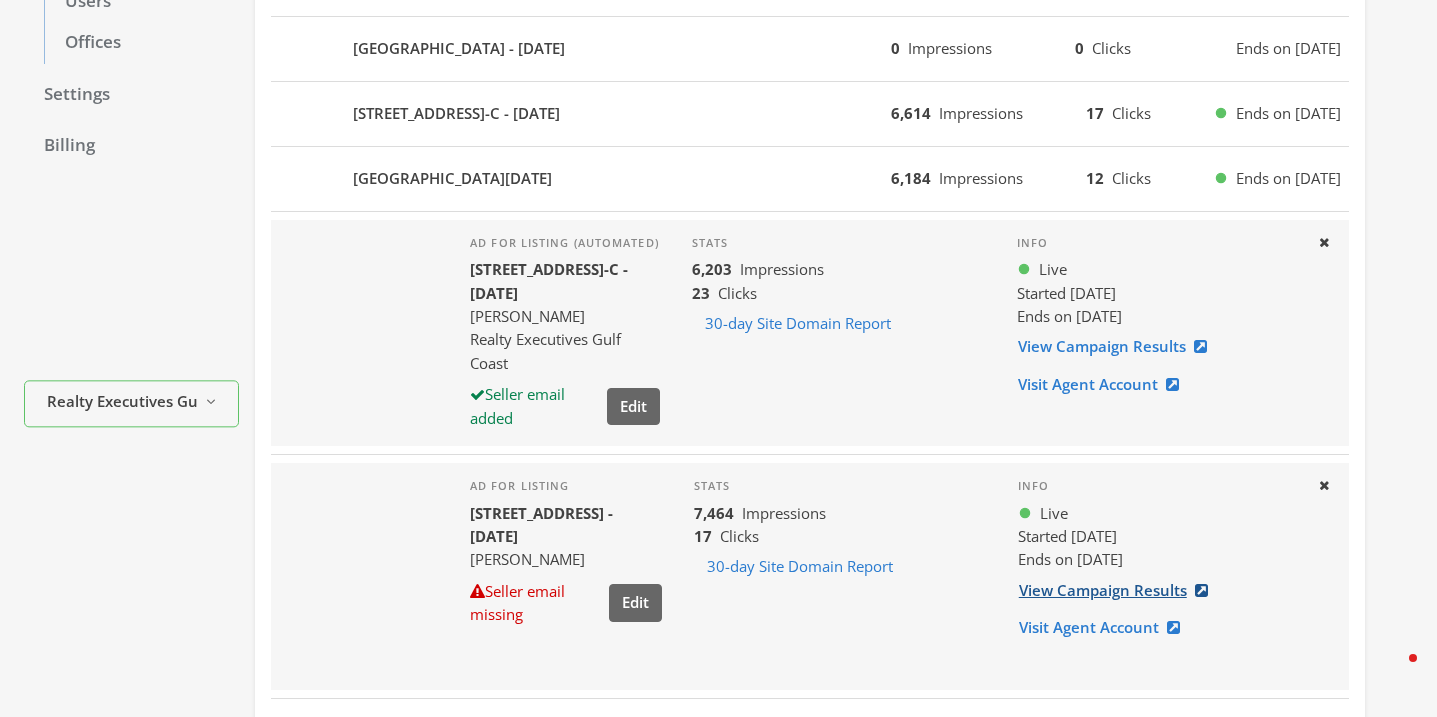 click on "View Campaign Results" at bounding box center [1119, 590] 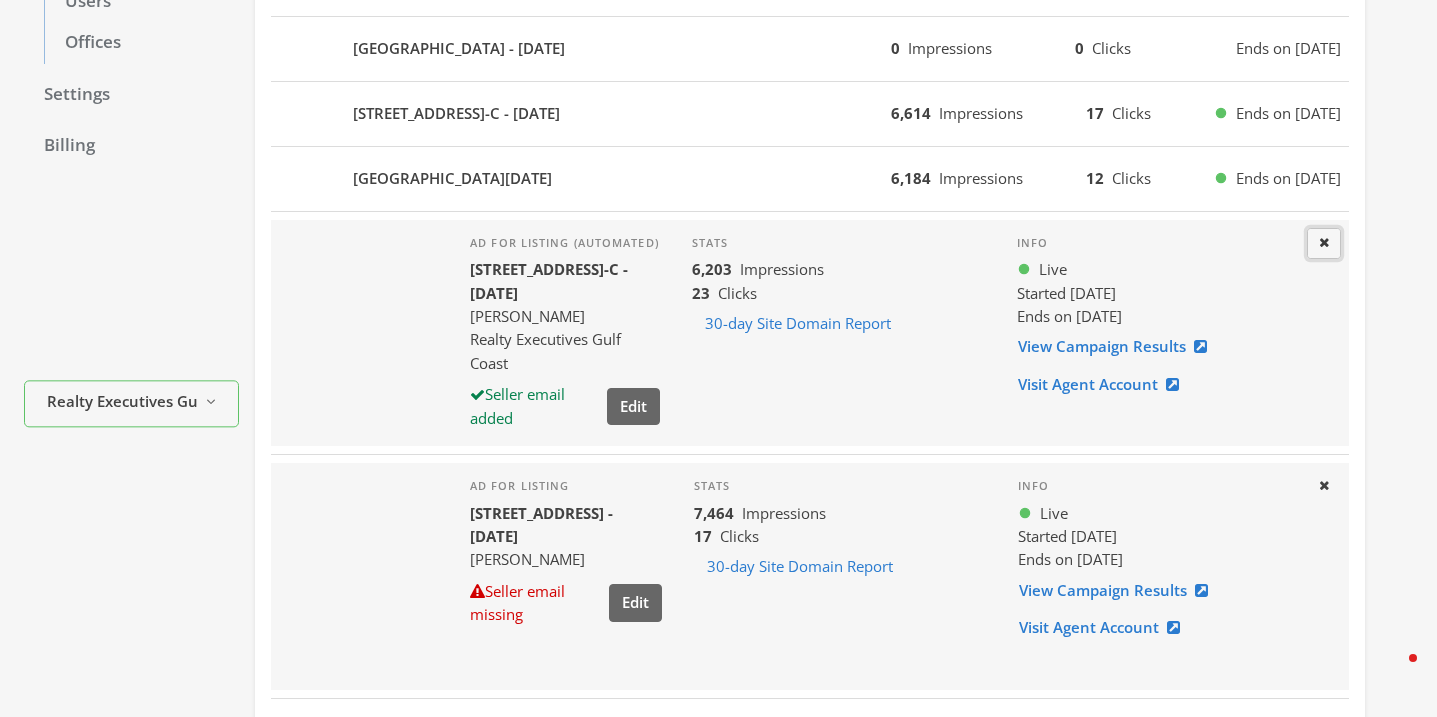 click at bounding box center (1324, 242) 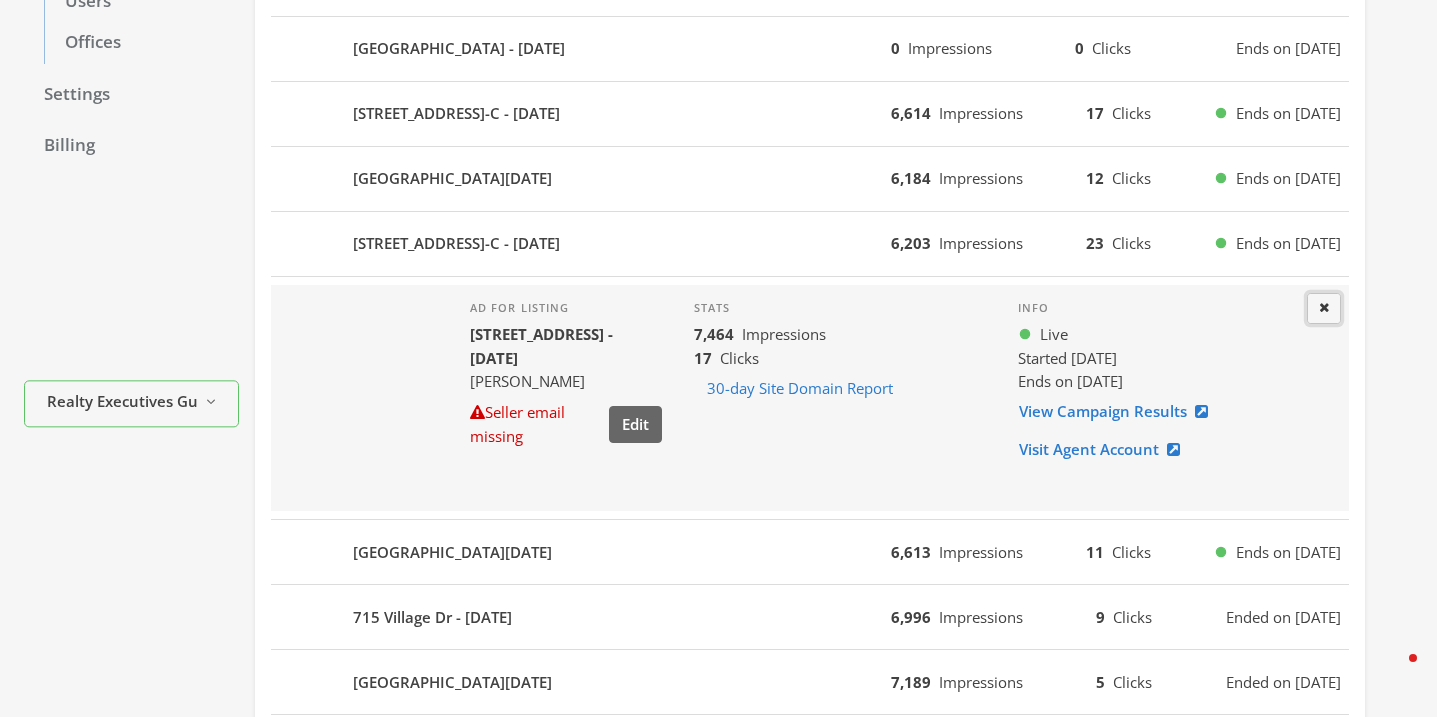click at bounding box center [1324, 307] 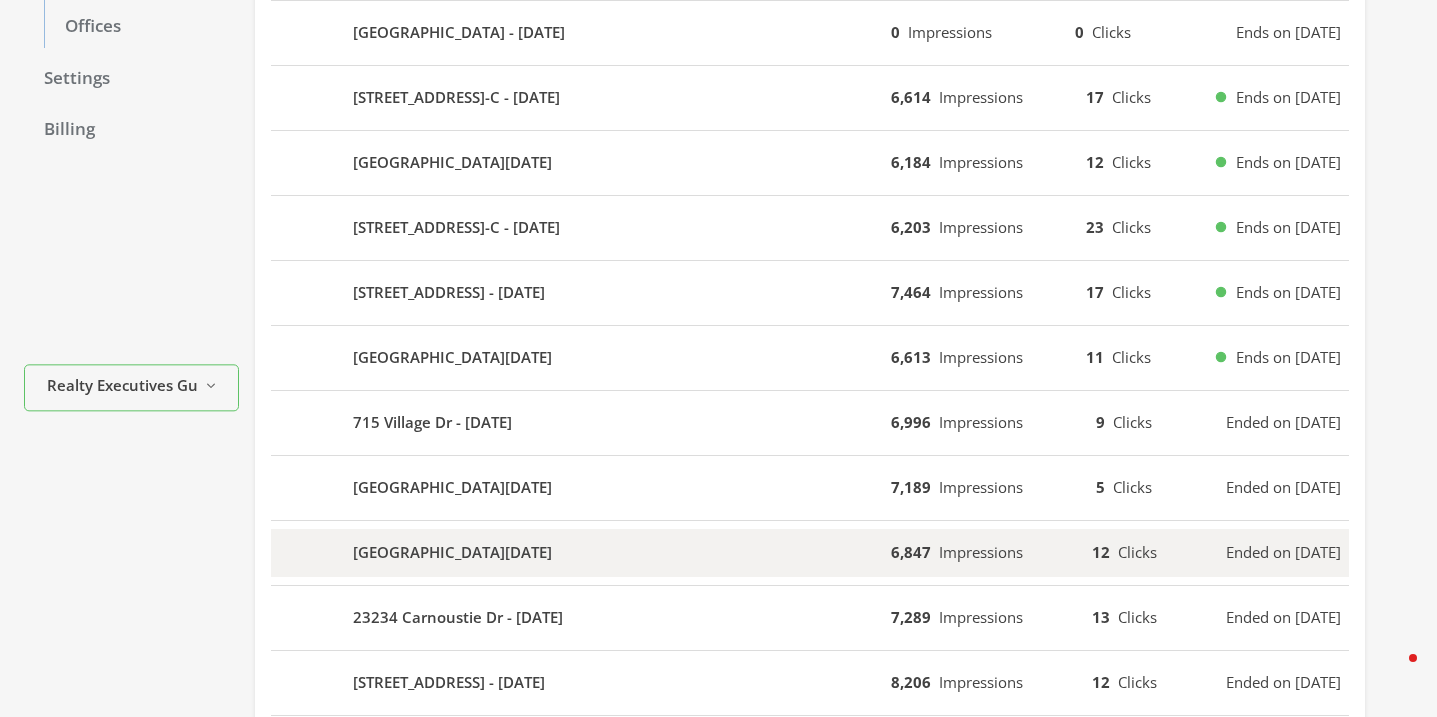 scroll, scrollTop: 383, scrollLeft: 0, axis: vertical 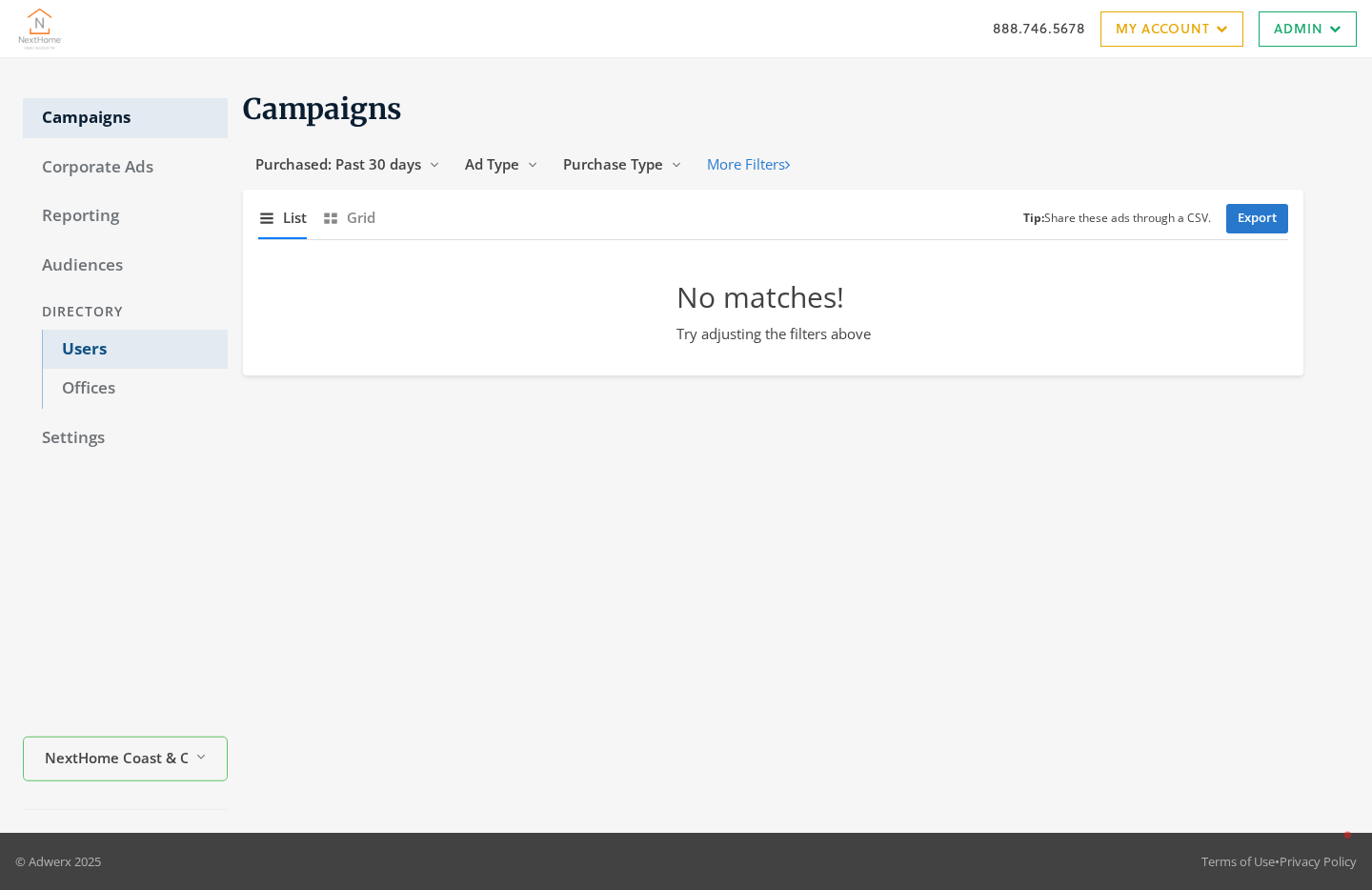 click on "Users" at bounding box center (134, 350) 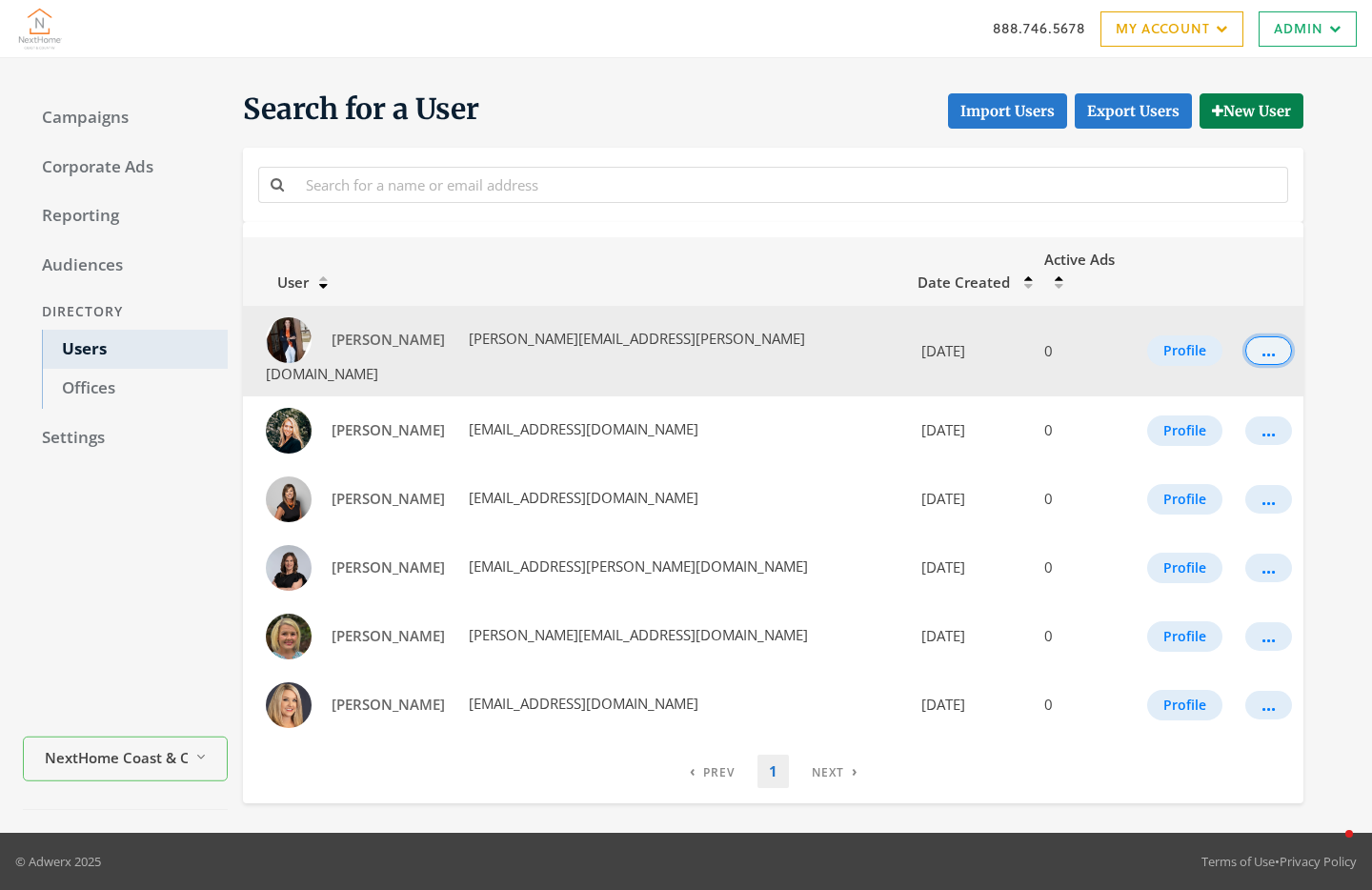 click on "..." at bounding box center (1268, 351) 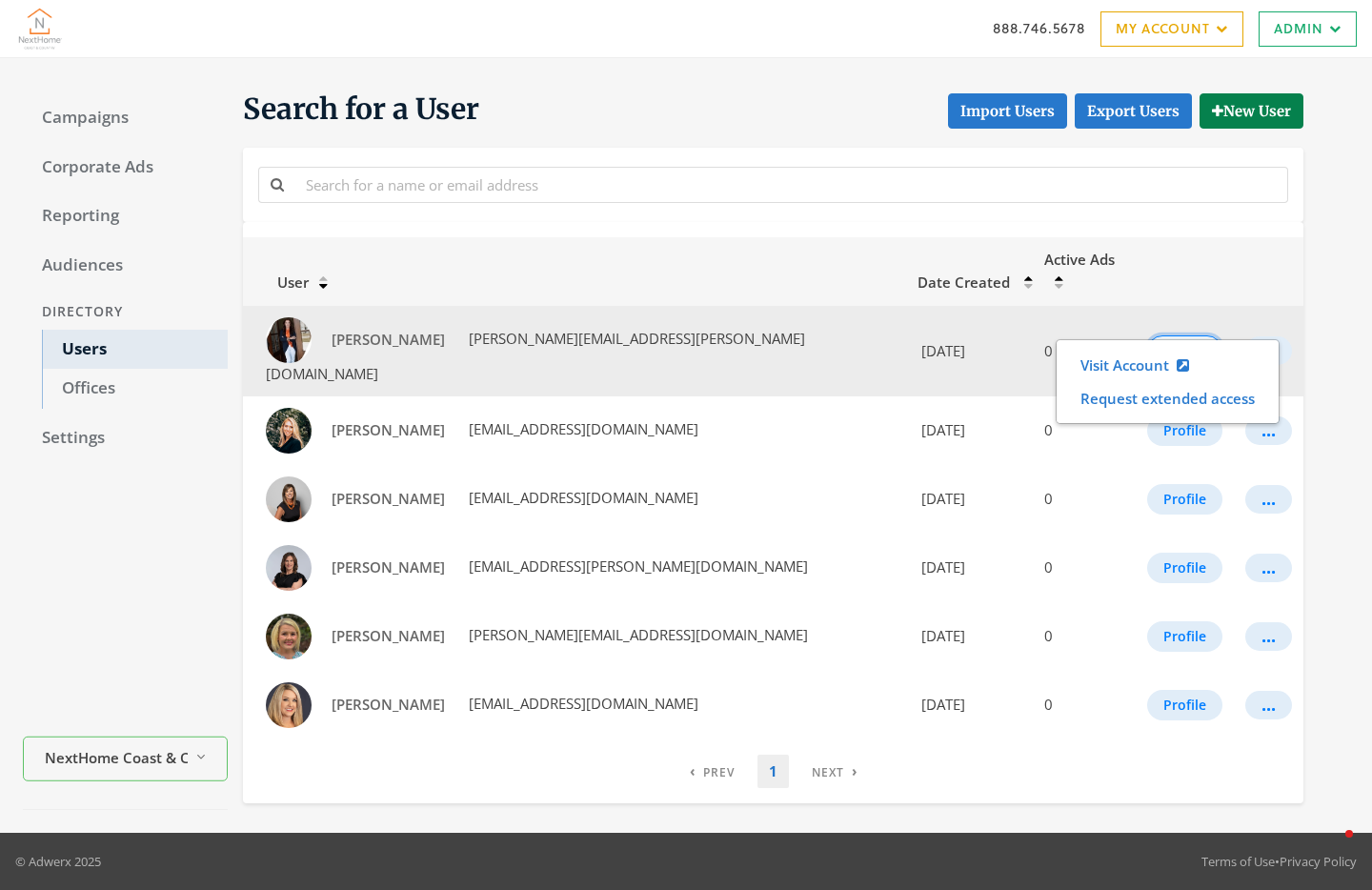 click on "Profile" at bounding box center (1184, 351) 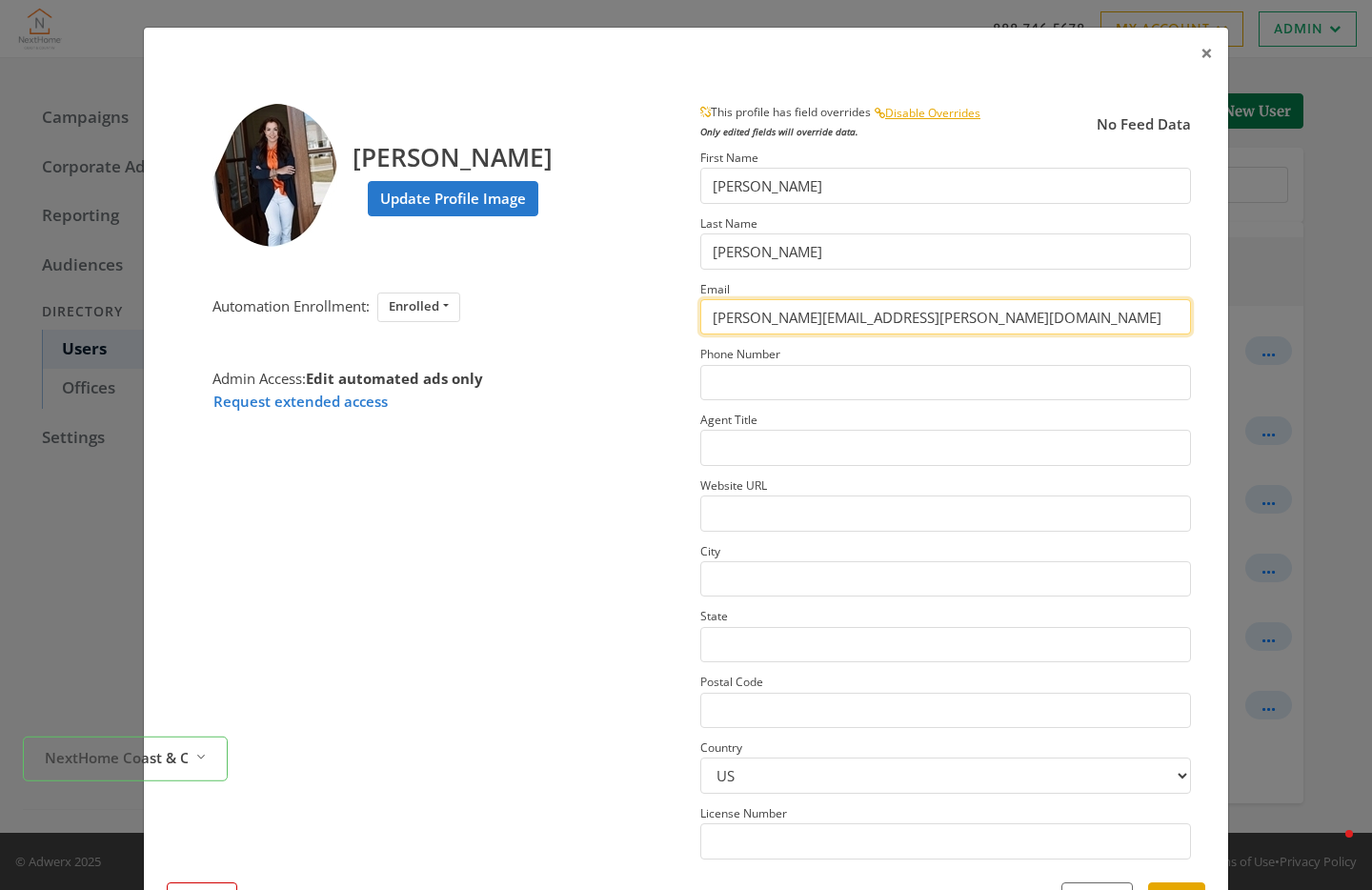 click on "[PERSON_NAME][EMAIL_ADDRESS][PERSON_NAME][DOMAIN_NAME]" at bounding box center (945, 316) 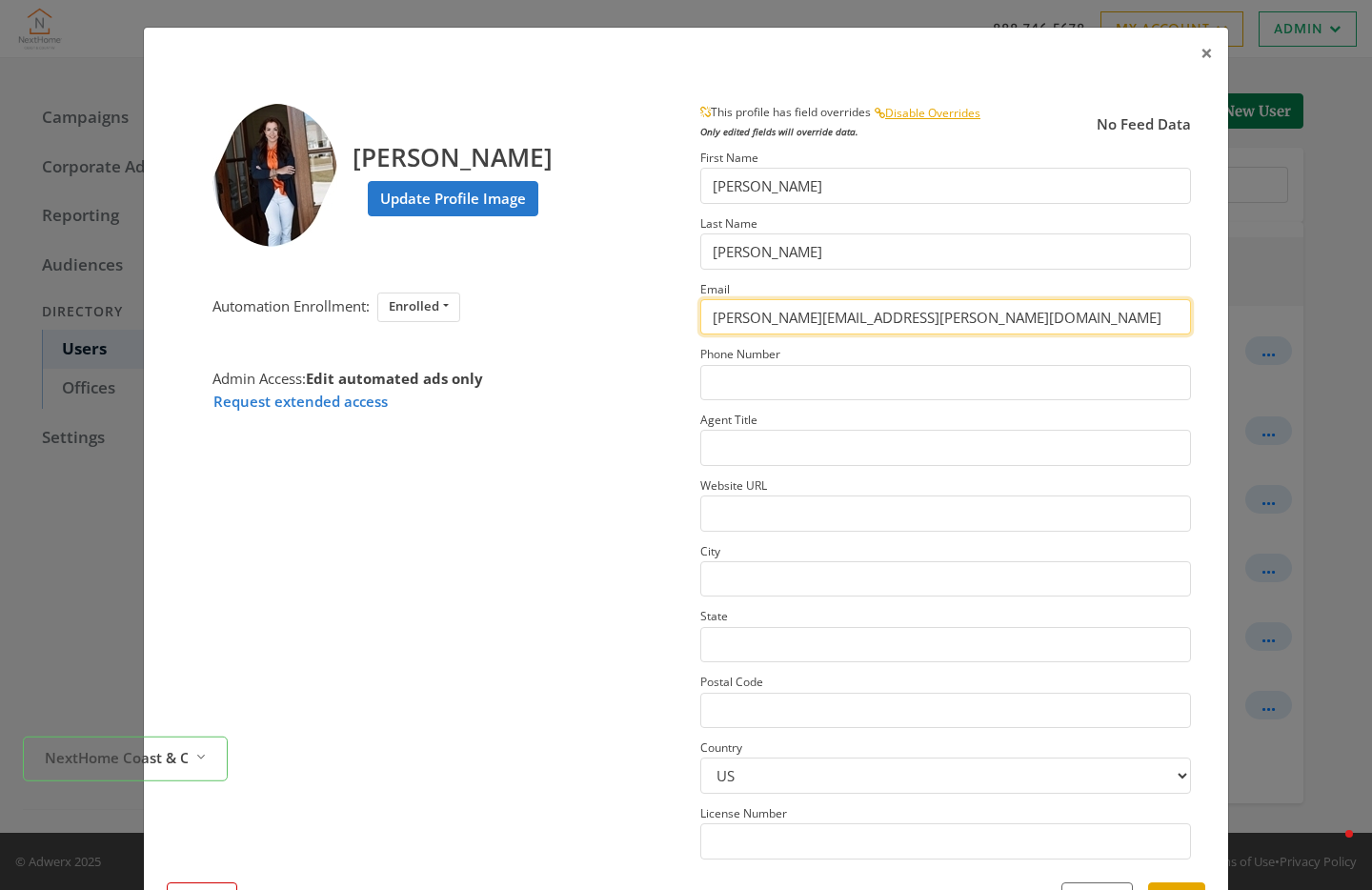 scroll, scrollTop: 78, scrollLeft: 0, axis: vertical 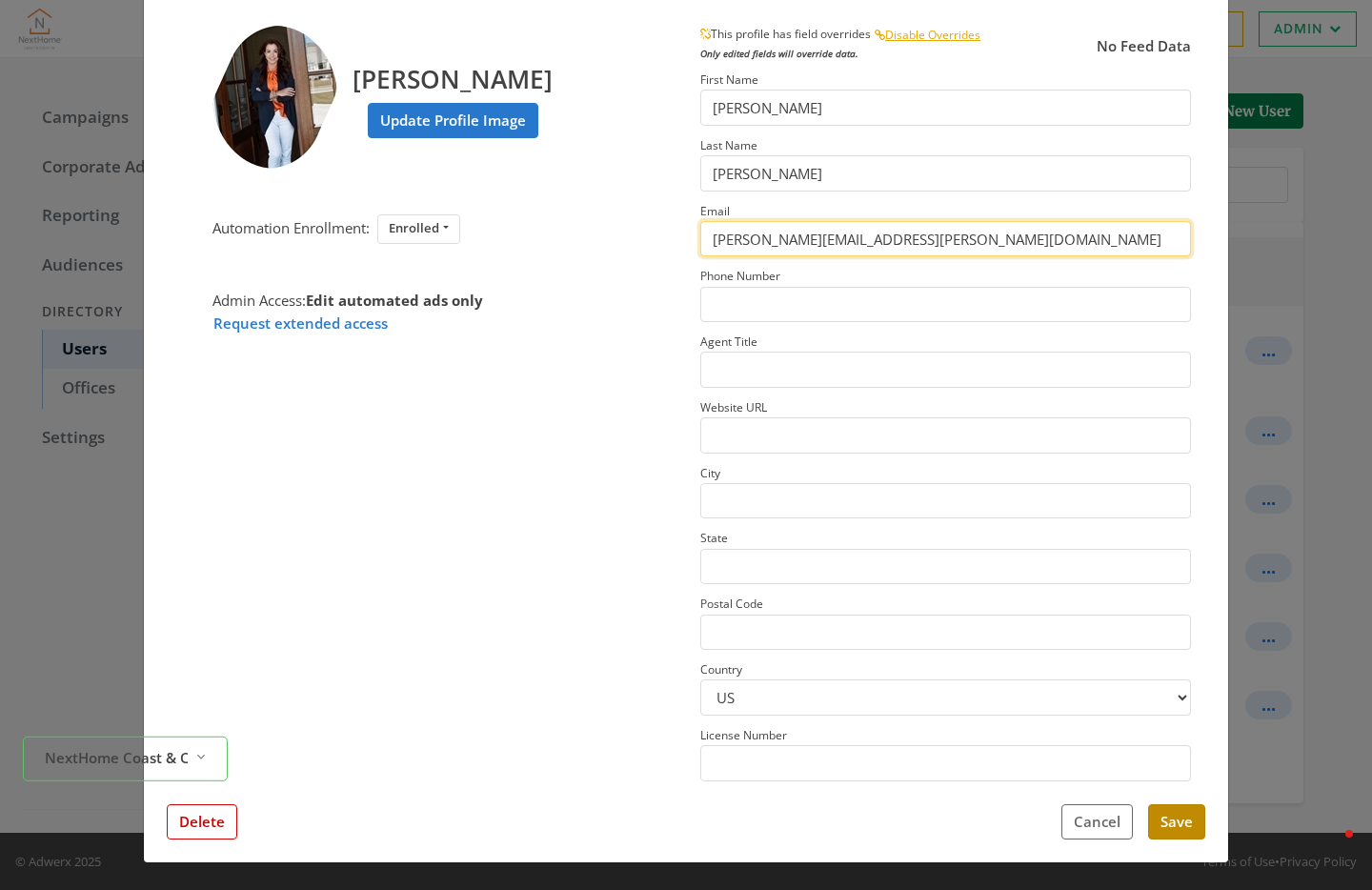 type on "[PERSON_NAME][EMAIL_ADDRESS][PERSON_NAME][DOMAIN_NAME]" 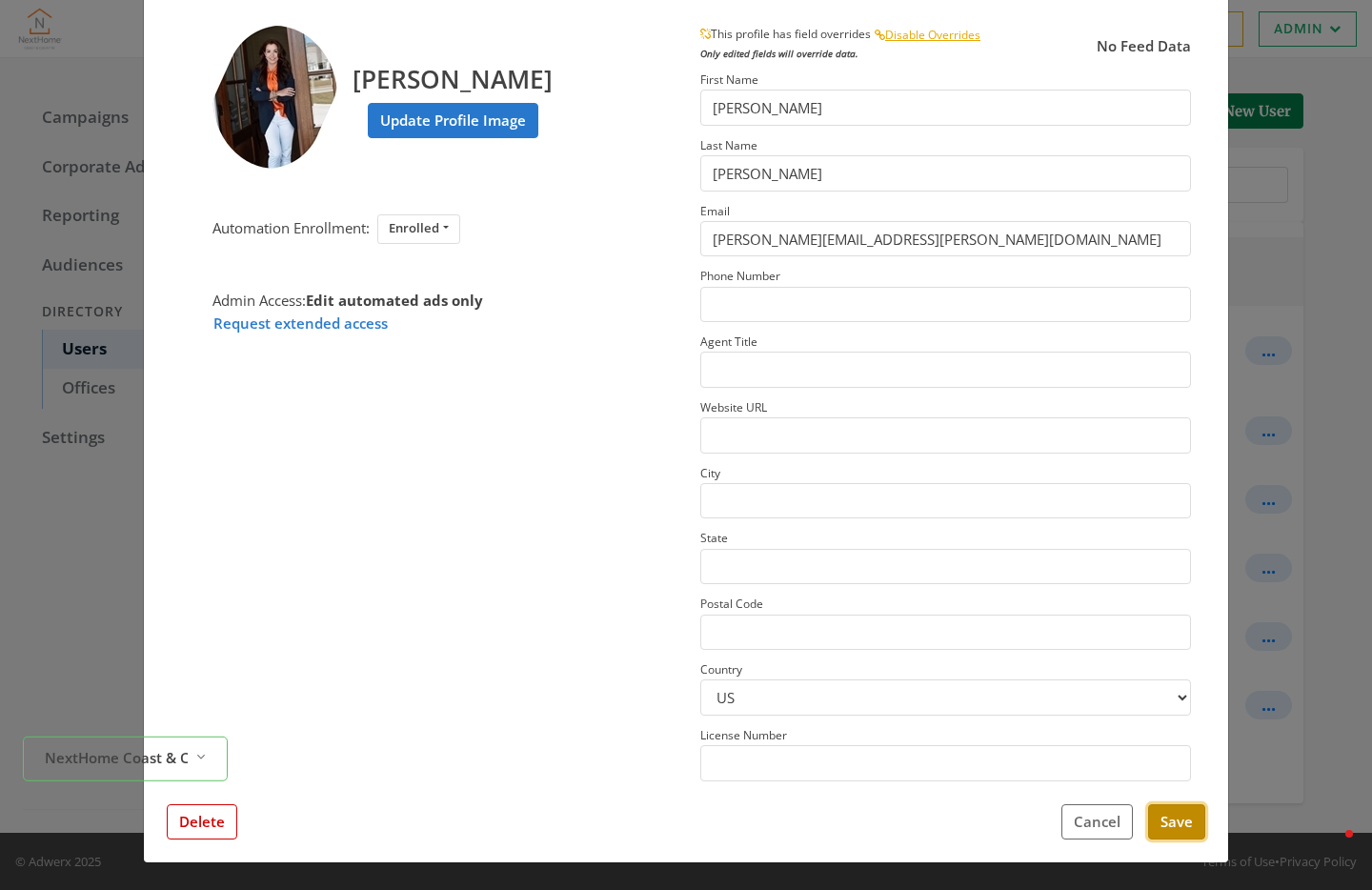click on "Save" at bounding box center [1177, 821] 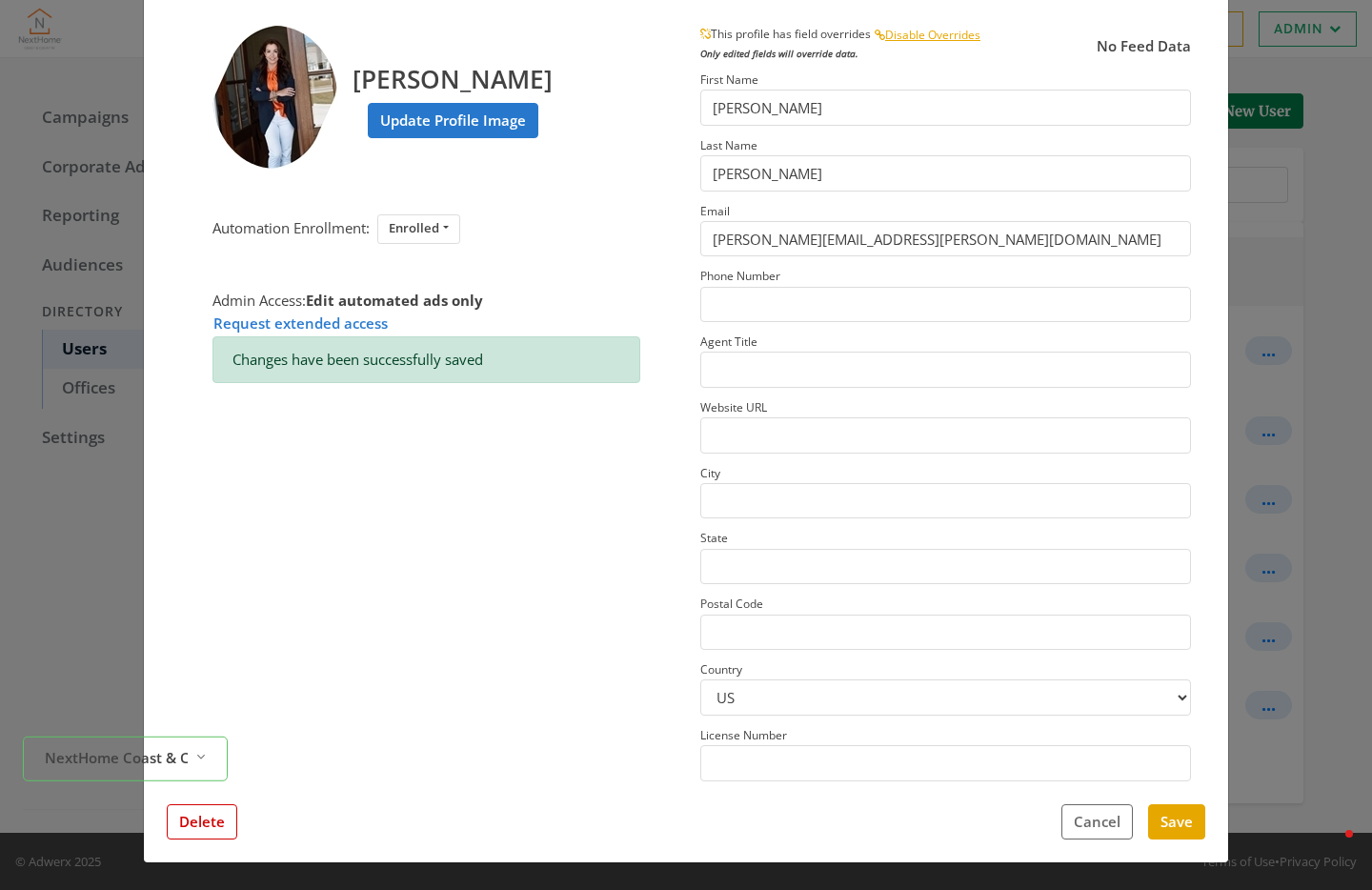 click on "× [PERSON_NAME] Update Profile Image Automation Enrollment:  Enrolled Enrolled Not Enrolled Admin Access:  Edit automated ads only Request extended access Changes have been successfully saved  This profile has field overrides    Disable Overrides Only edited fields will override data. No Feed Data First Name [PERSON_NAME] Last Name [PERSON_NAME] Email [PERSON_NAME][EMAIL_ADDRESS][PERSON_NAME][DOMAIN_NAME] Phone Number Agent Title Website URL City State Postal Code Country [GEOGRAPHIC_DATA] [GEOGRAPHIC_DATA] License Number Close Feed Data first name:  [PERSON_NAME] last name:  [PERSON_NAME] email:  [PERSON_NAME][EMAIL_ADDRESS][PERSON_NAME][DOMAIN_NAME] phone:  -- null -- title:  -- null -- website url:  -- null -- city:  -- null -- state:  -- null -- postal code:  -- null -- country:  US license number:  -- null -- photo URL:  [URL][DOMAIN_NAME] Delete Cancel Save" at bounding box center [686, 445] 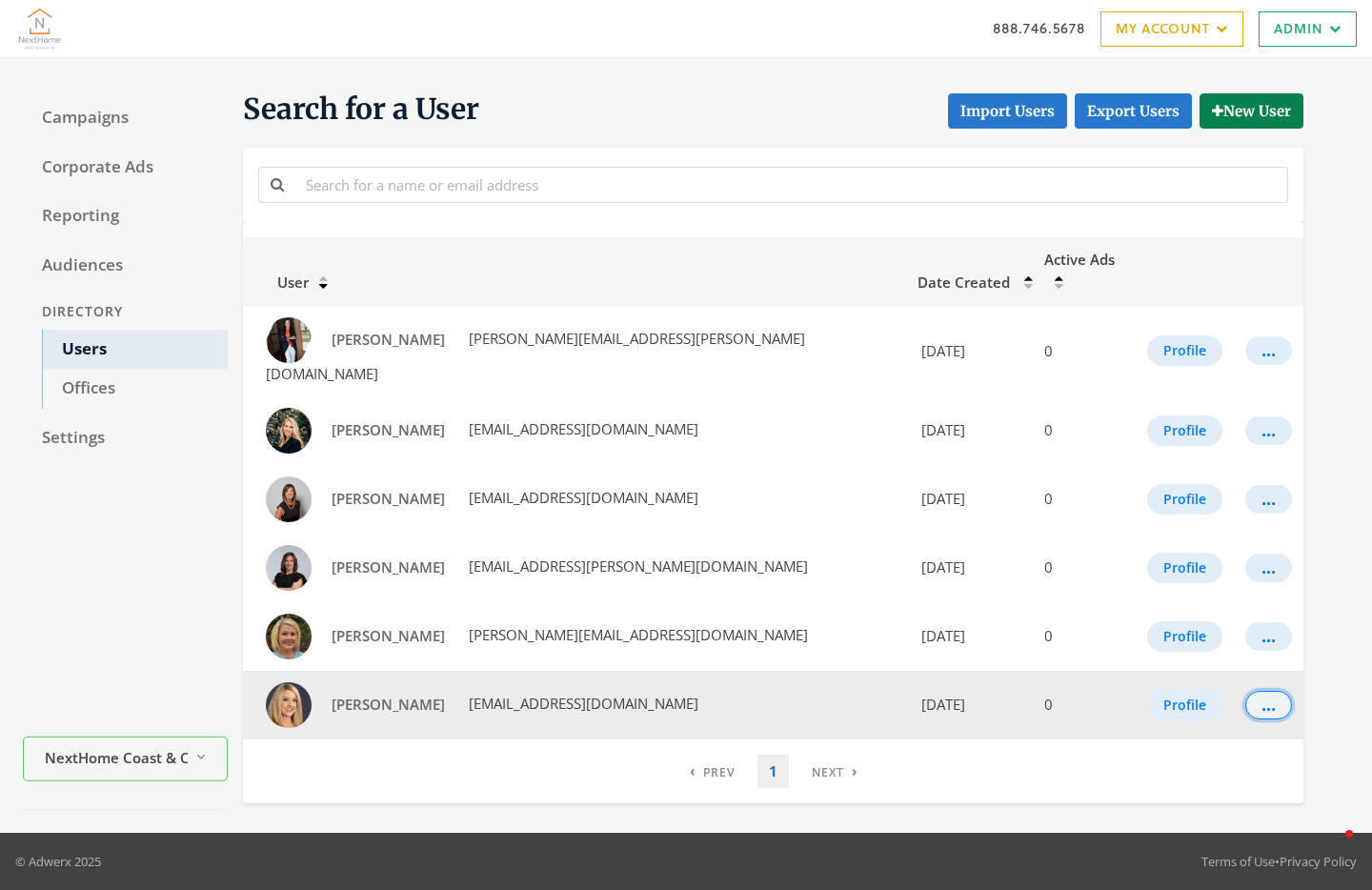 click on "..." at bounding box center [1268, 705] 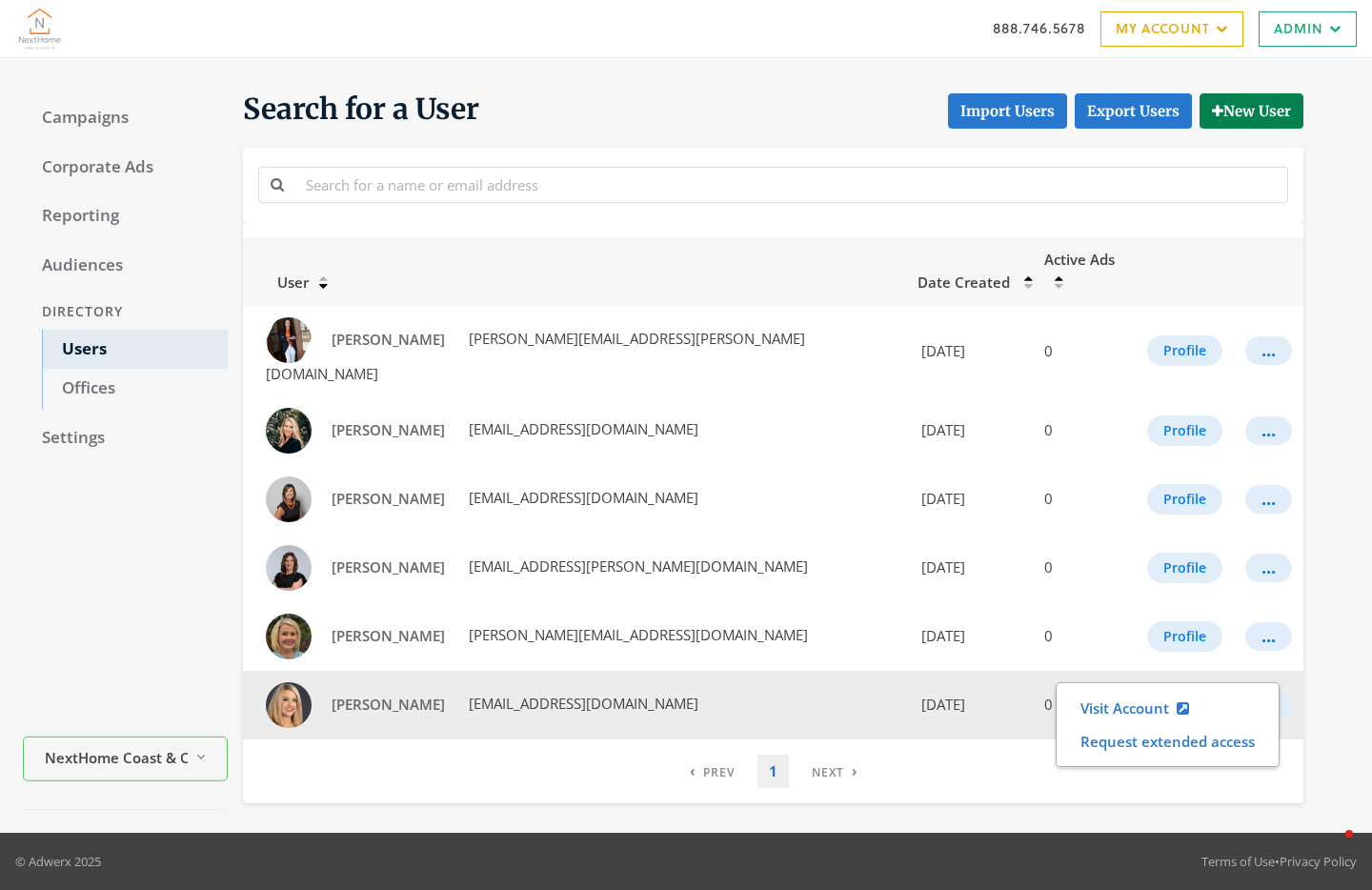 click on "Profile" at bounding box center (1184, 705) 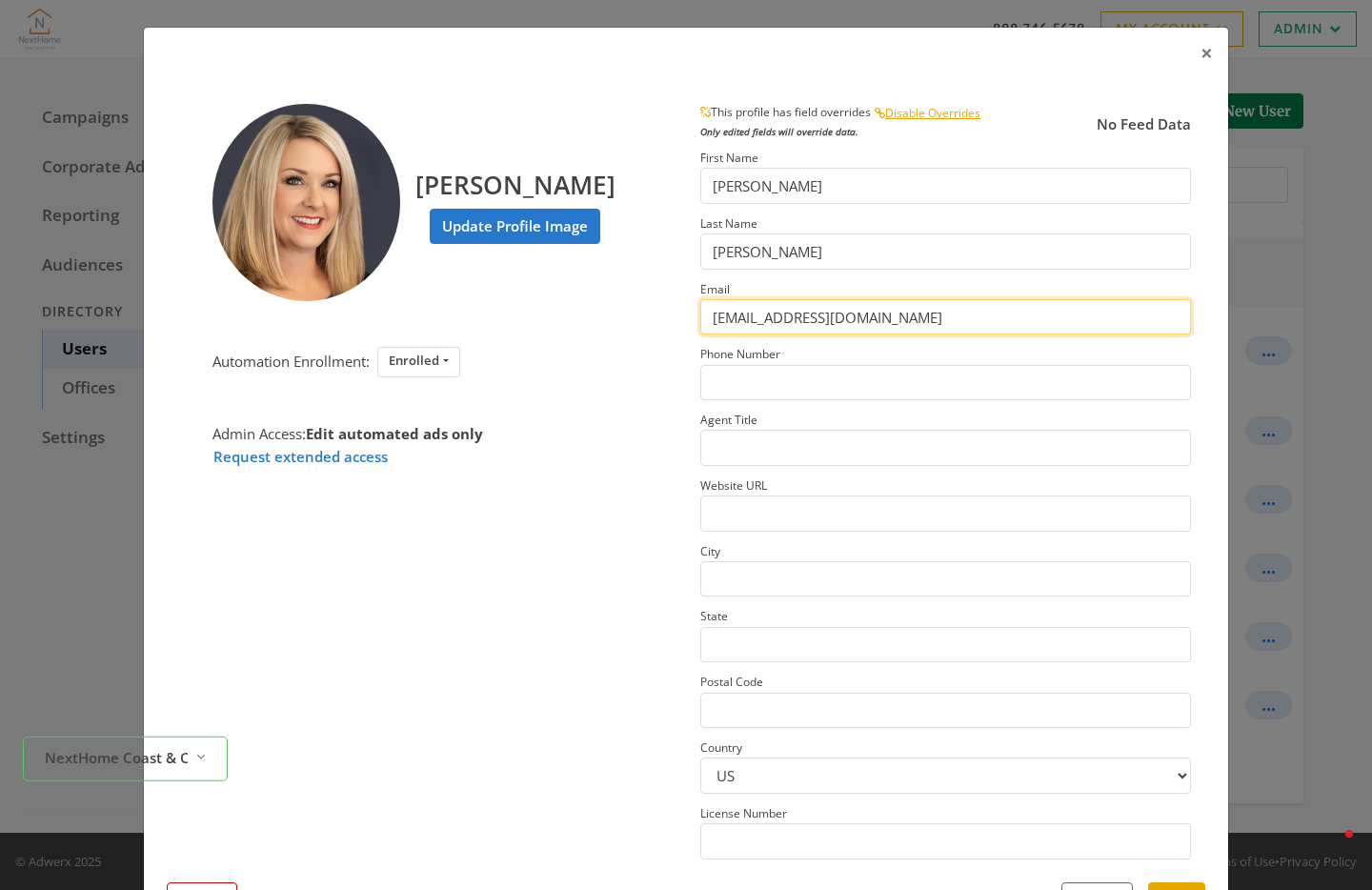 click on "[EMAIL_ADDRESS][DOMAIN_NAME]" at bounding box center (945, 316) 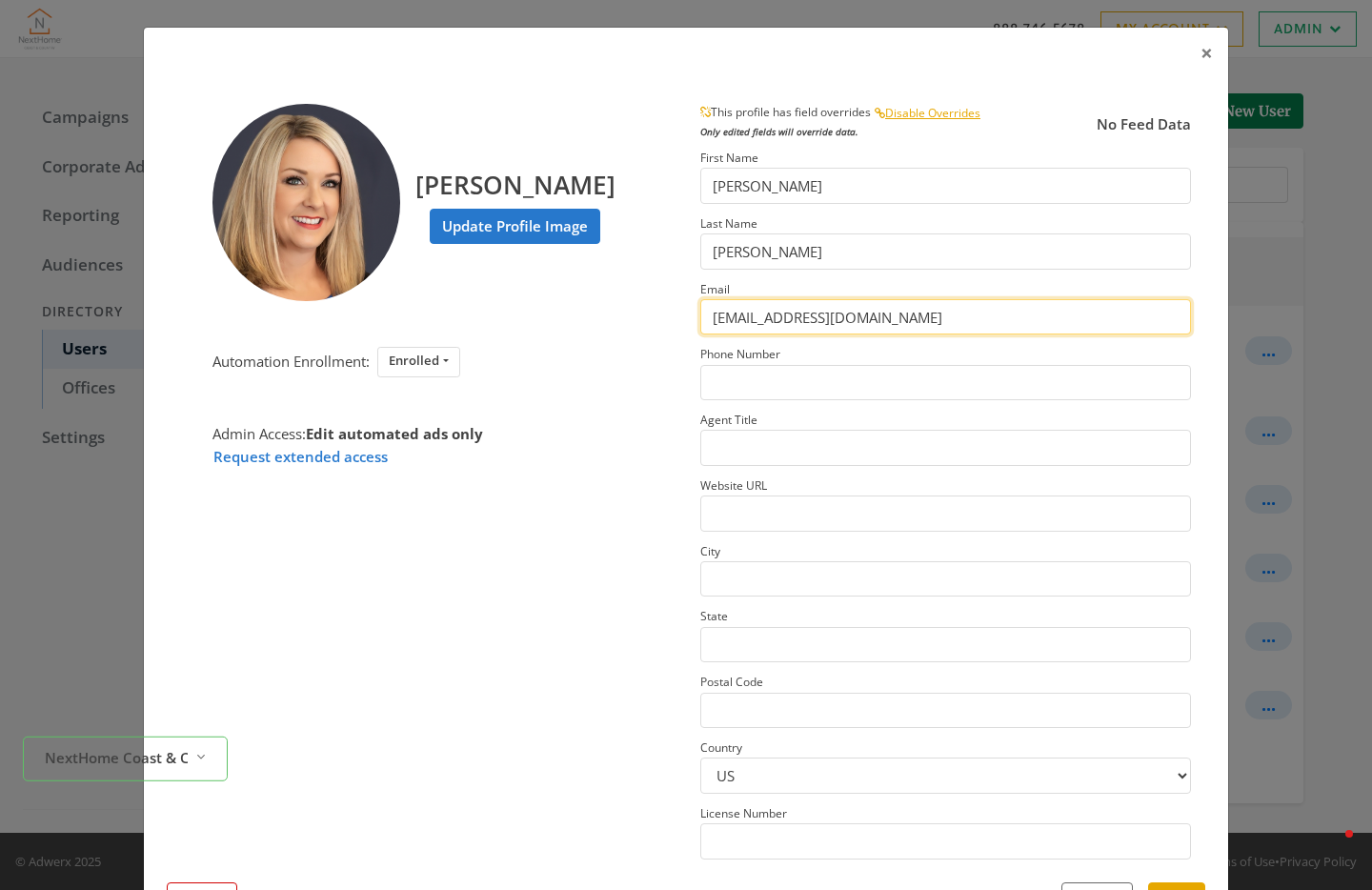 click on "[EMAIL_ADDRESS][DOMAIN_NAME]" at bounding box center [945, 316] 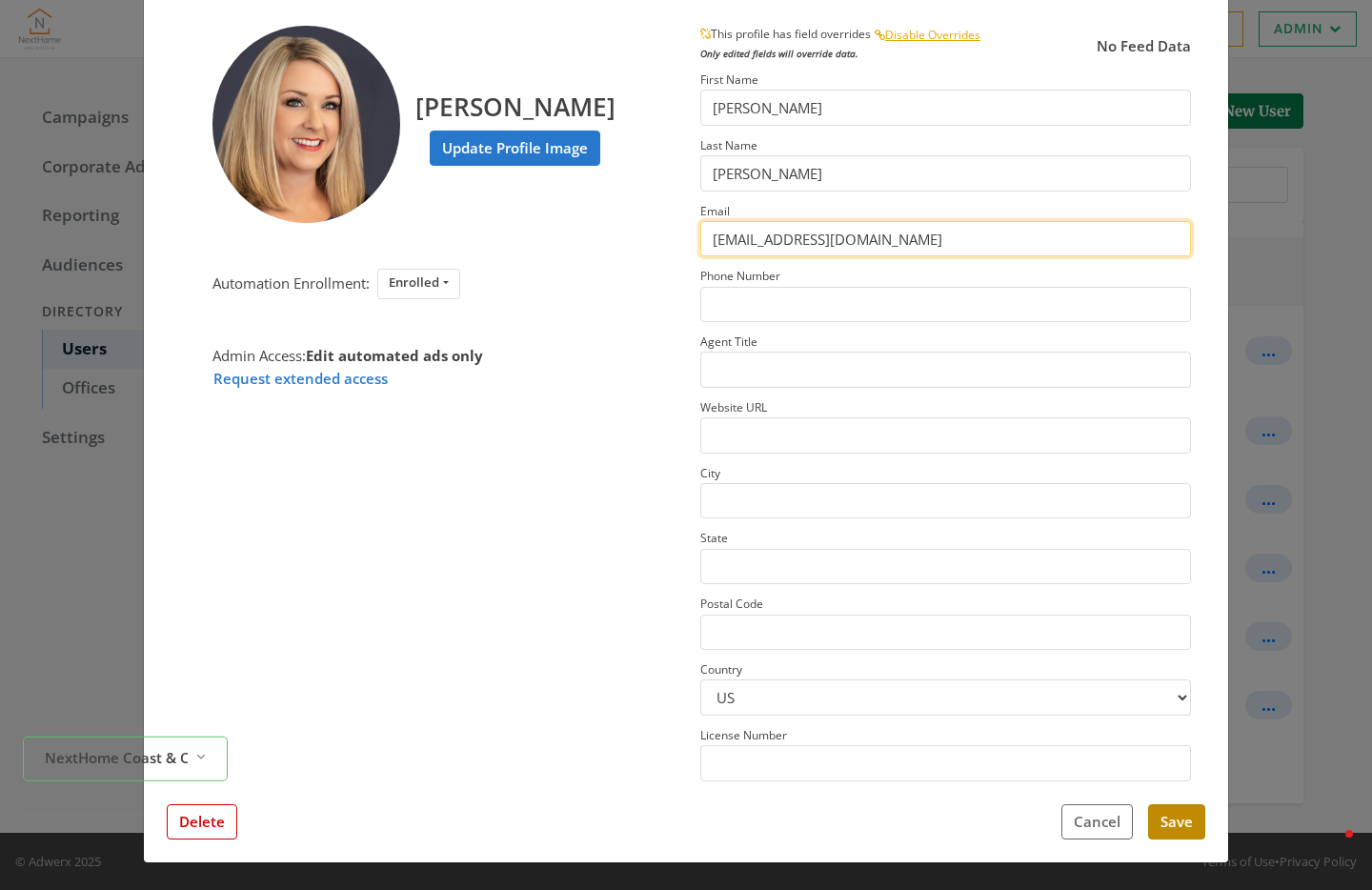 type on "[EMAIL_ADDRESS][DOMAIN_NAME]" 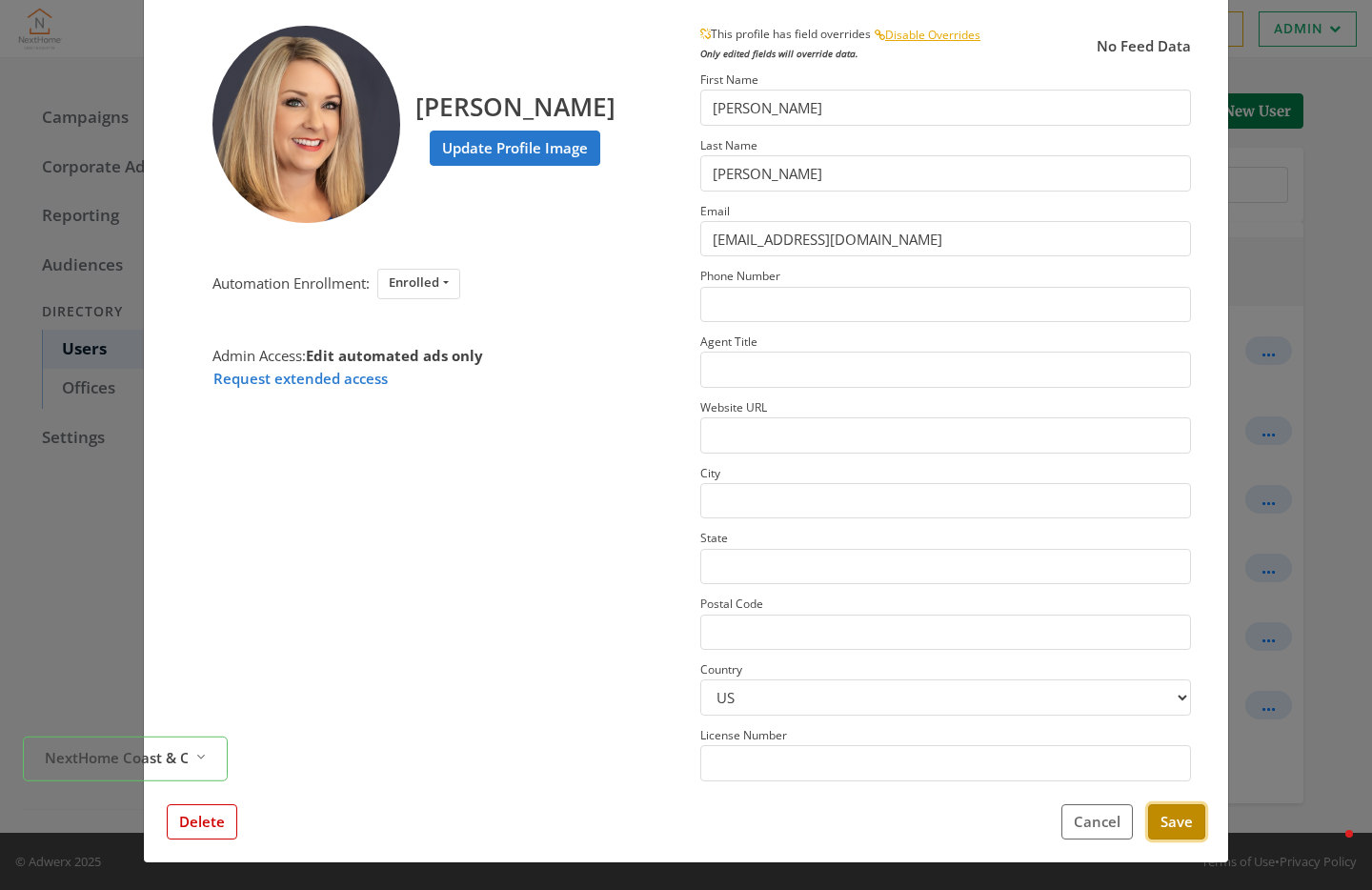 click on "Save" at bounding box center [1177, 821] 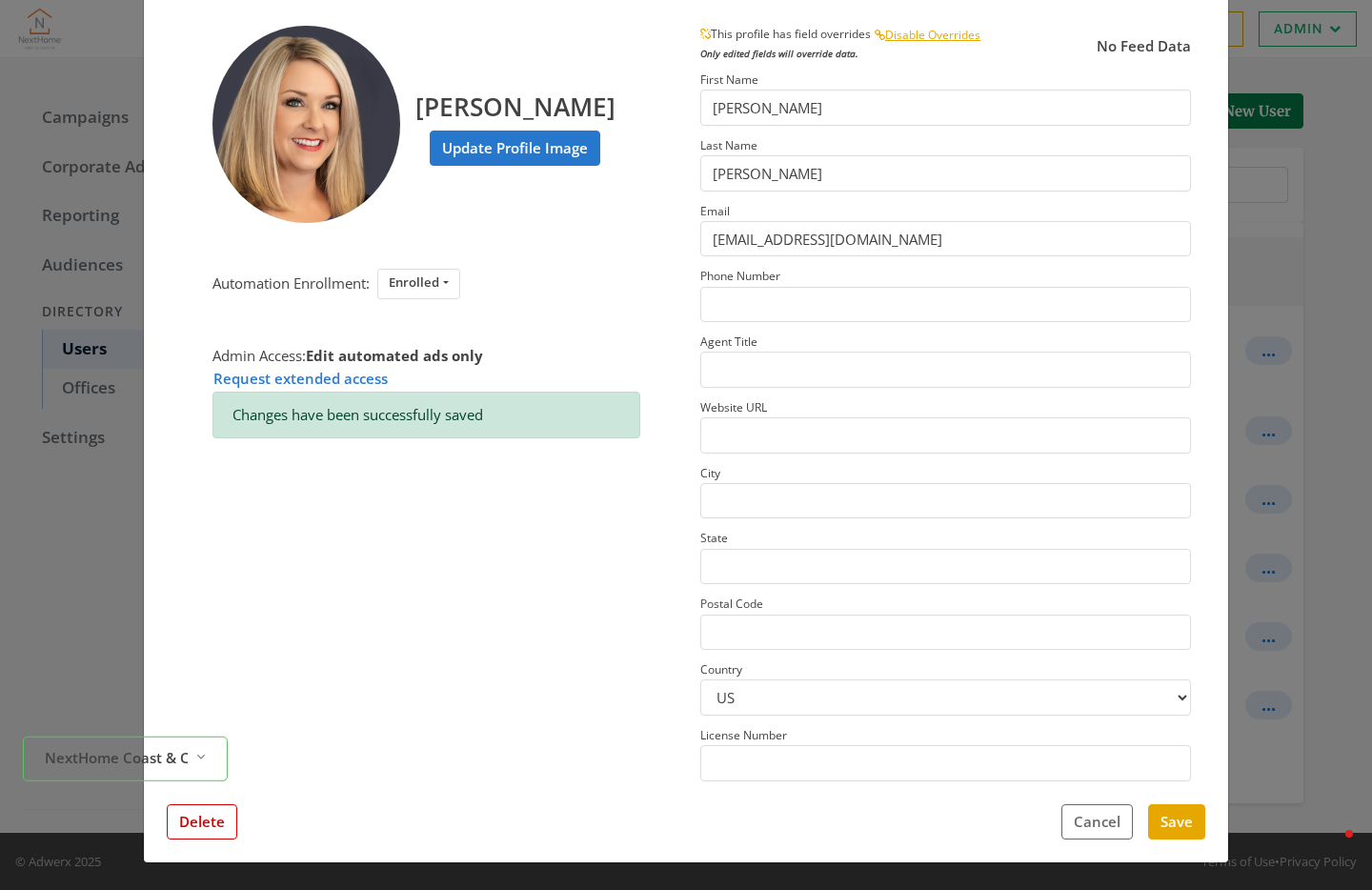 click on "× [PERSON_NAME] Update Profile Image Automation Enrollment:  Enrolled Enrolled Not Enrolled Admin Access:  Edit automated ads only Request extended access Changes have been successfully saved  This profile has field overrides    Disable Overrides Only edited fields will override data. No Feed Data First Name [PERSON_NAME] Last Name [PERSON_NAME] Email [EMAIL_ADDRESS][DOMAIN_NAME] Phone Number Agent Title Website URL City State Postal Code Country [GEOGRAPHIC_DATA] CA License Number Close Feed Data first name:  -- null -- last name:  -- null -- email:  -- null -- phone:  -- null -- title:  -- null -- website url:  -- null -- city:  -- null -- state:  -- null -- postal code:  -- null -- country:  -- null -- license number:  -- null -- photo URL:  -- null -- Delete Cancel Save" at bounding box center [686, 445] 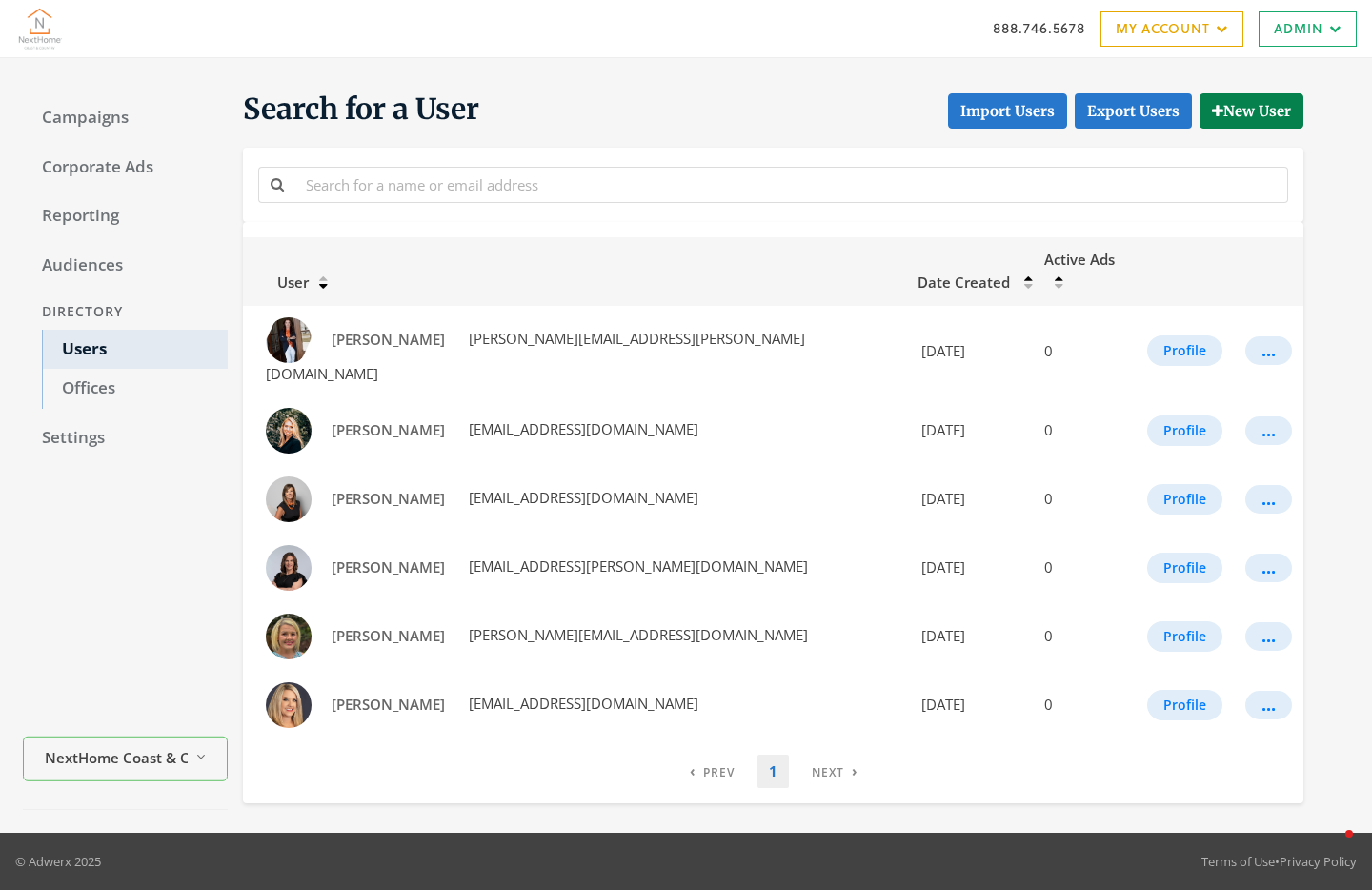 click on "Search for a User Import Users Export Users   New User" at bounding box center (773, 110) 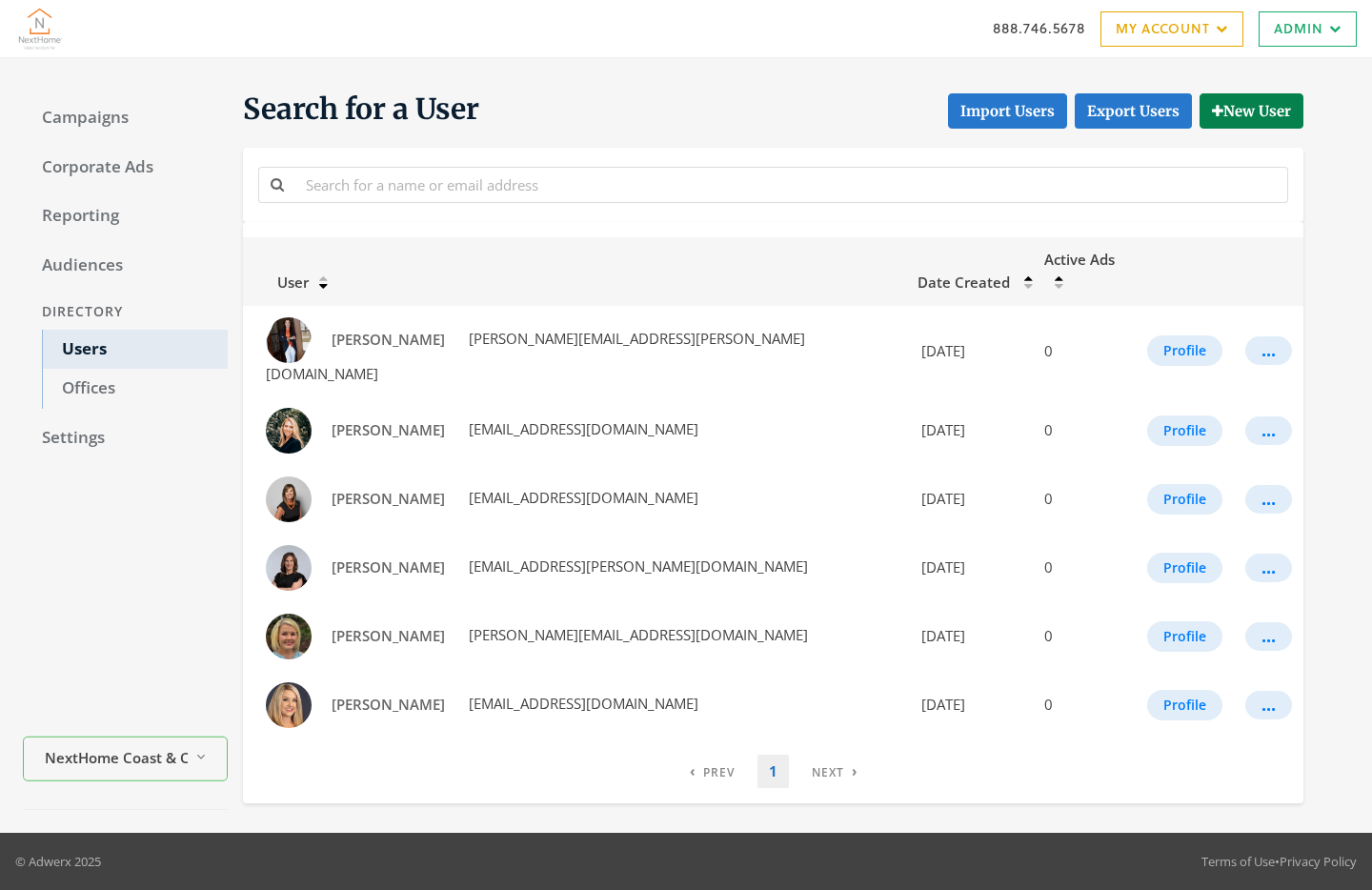 scroll, scrollTop: 0, scrollLeft: 0, axis: both 